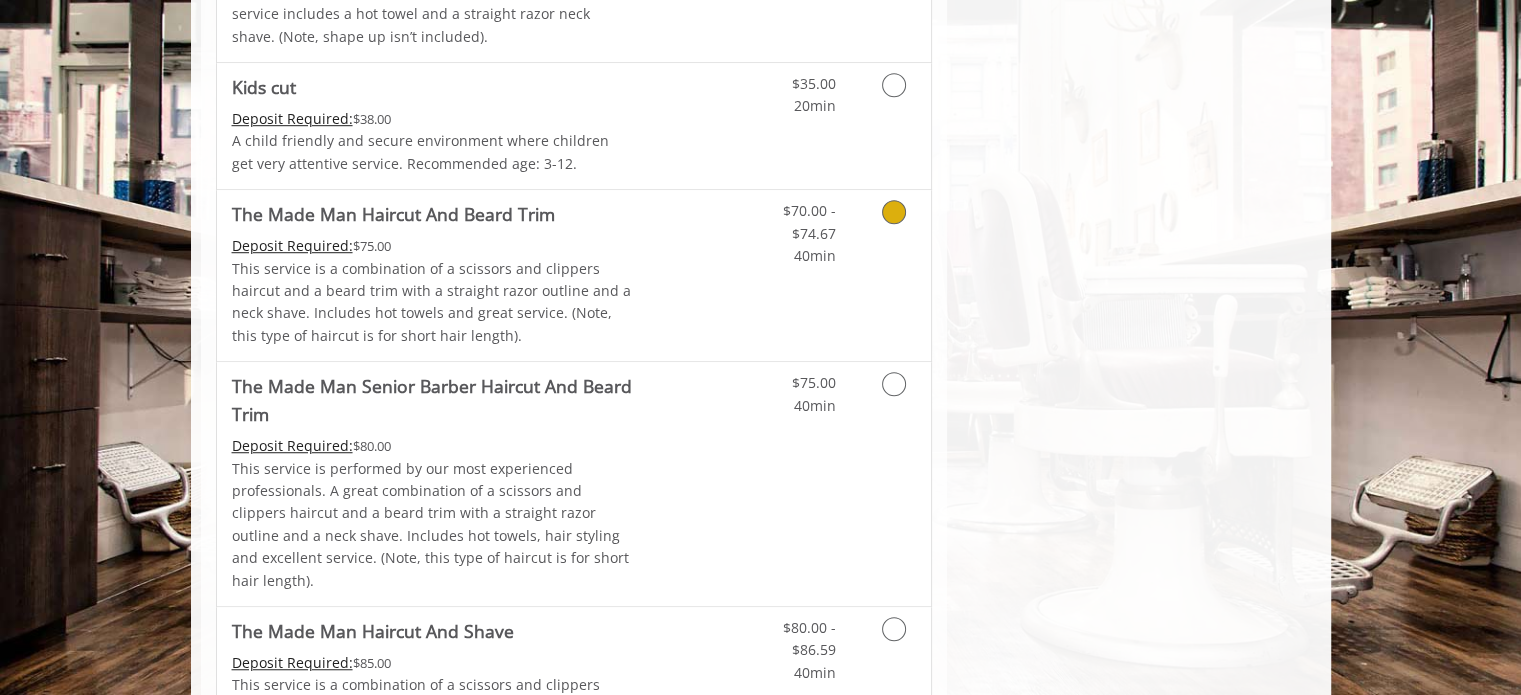 scroll, scrollTop: 1221, scrollLeft: 0, axis: vertical 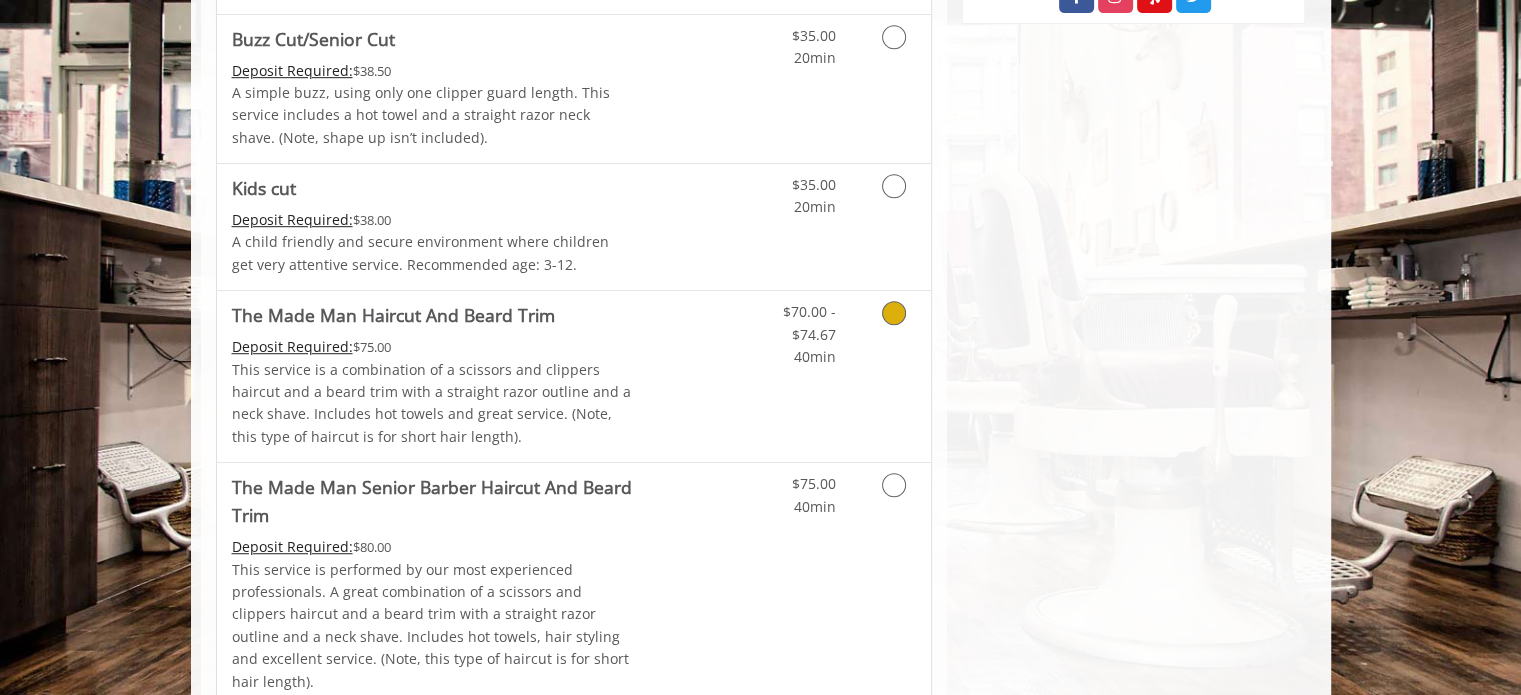 click on "$70.00 - $74.67 40min" at bounding box center (793, 329) 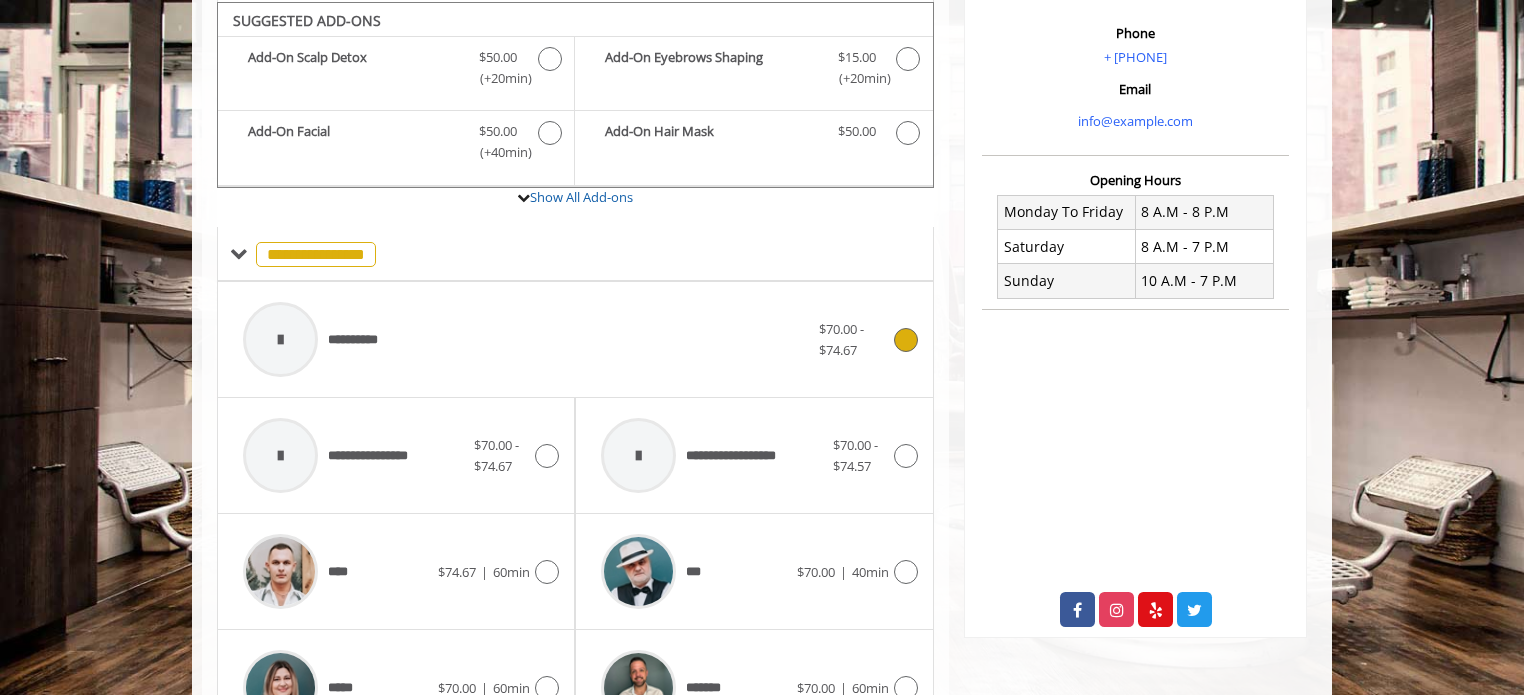 scroll, scrollTop: 608, scrollLeft: 0, axis: vertical 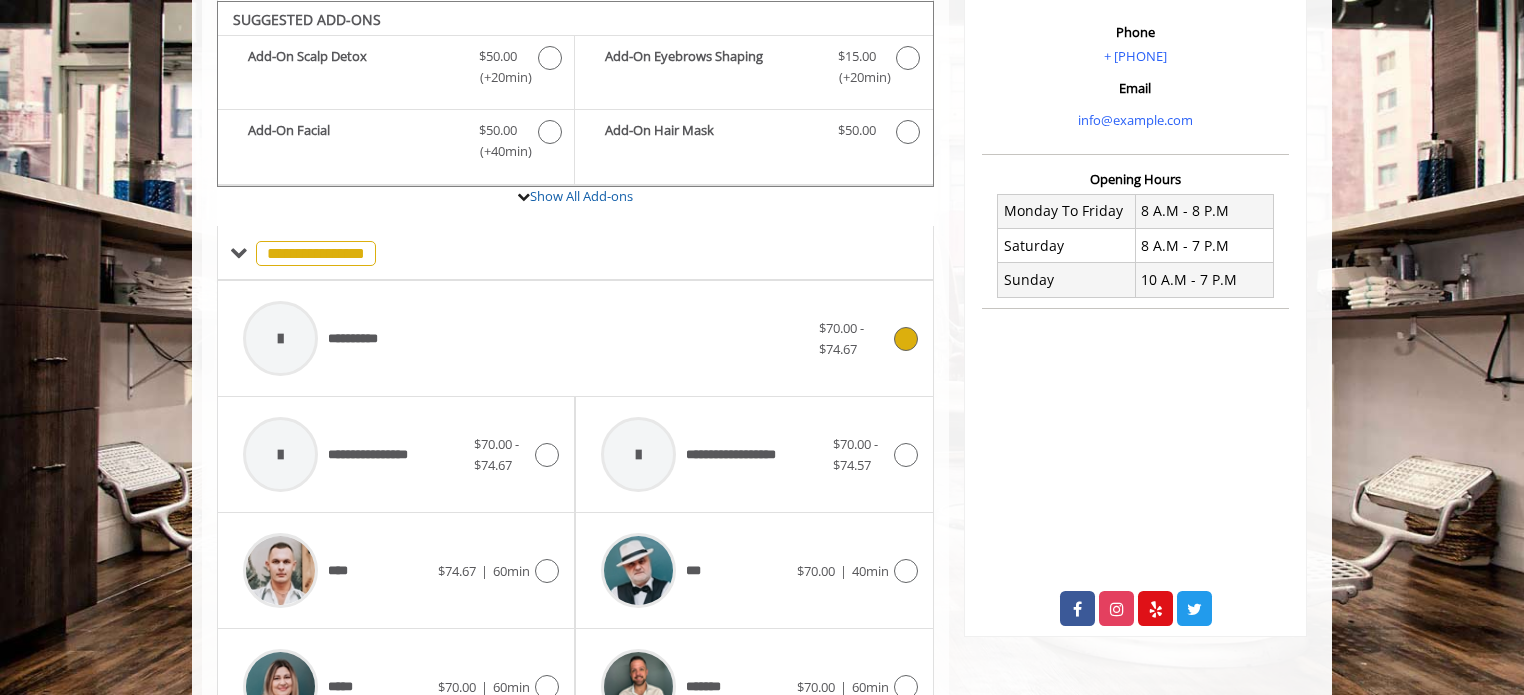 click on "**********" at bounding box center (526, 338) 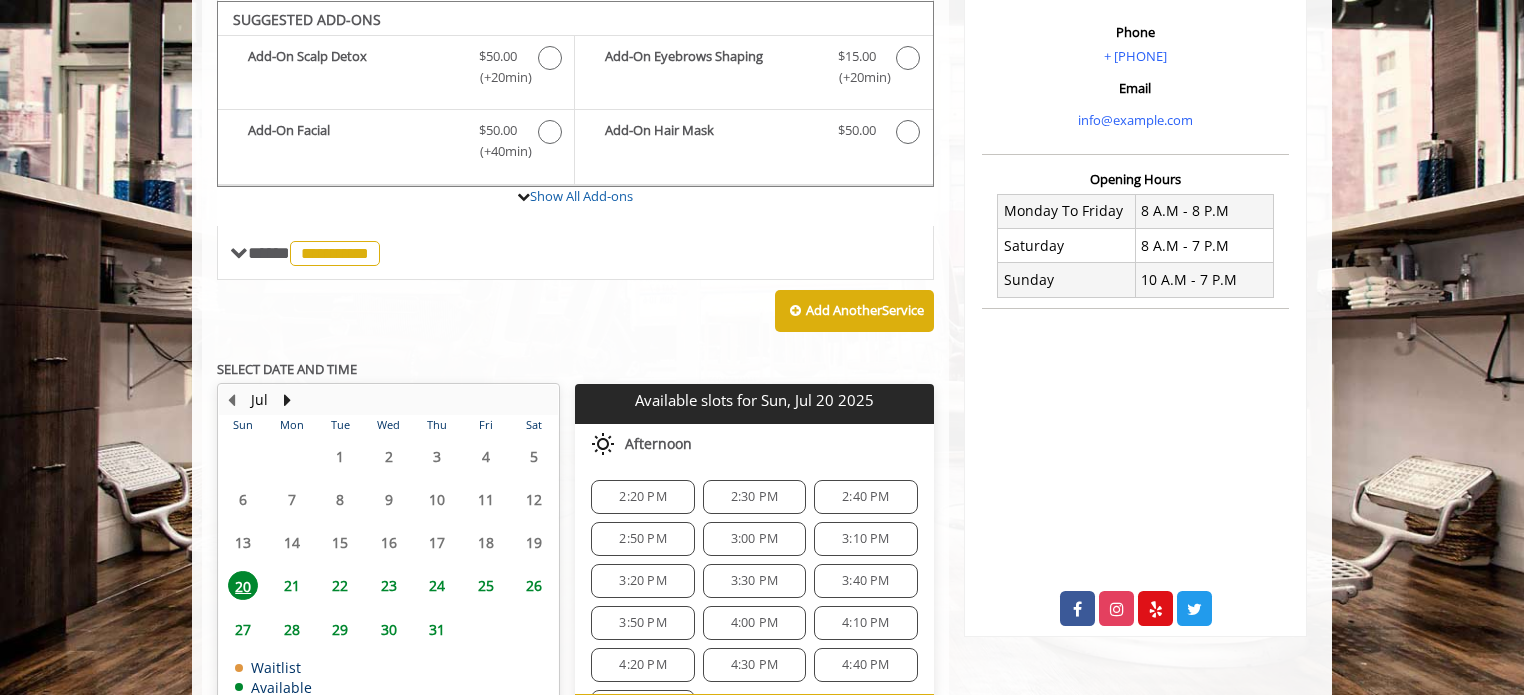 scroll, scrollTop: 608, scrollLeft: 0, axis: vertical 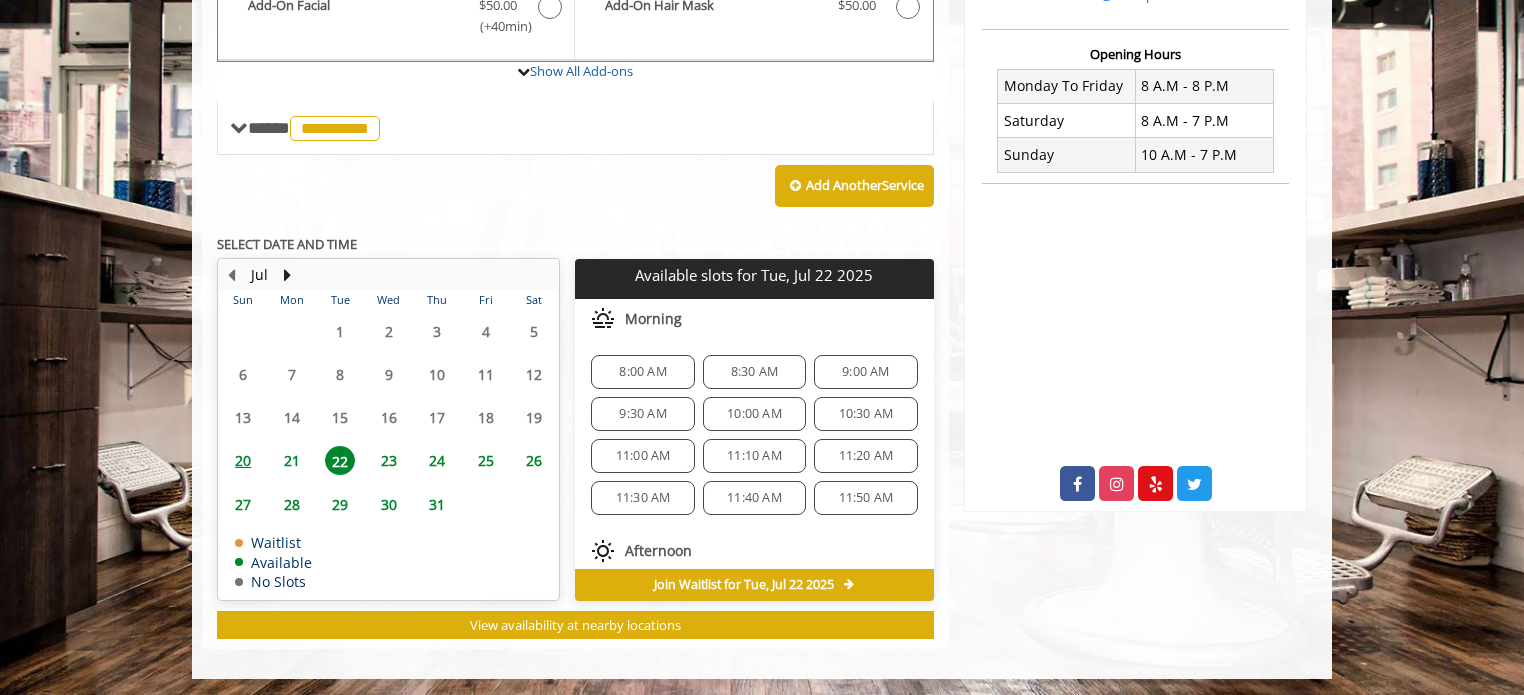click on "8:30 AM" 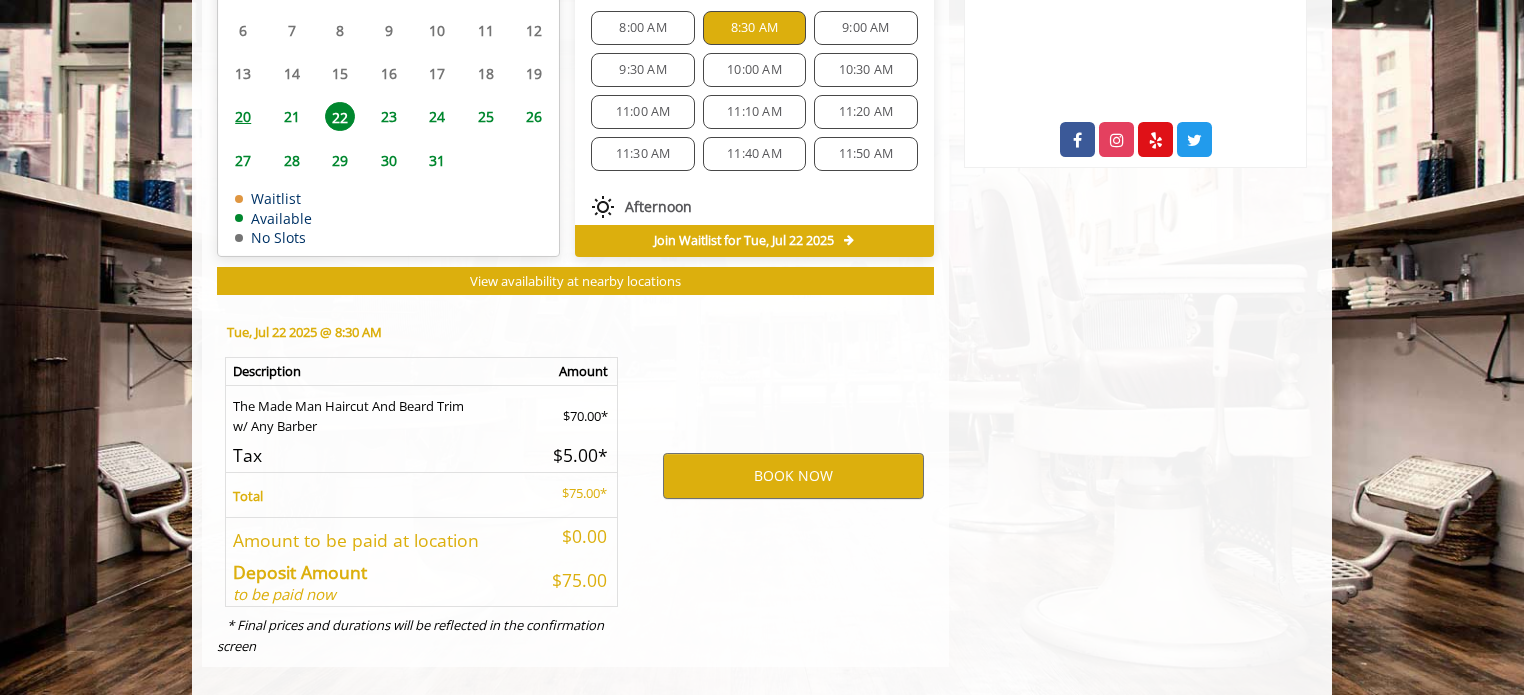 scroll, scrollTop: 1093, scrollLeft: 0, axis: vertical 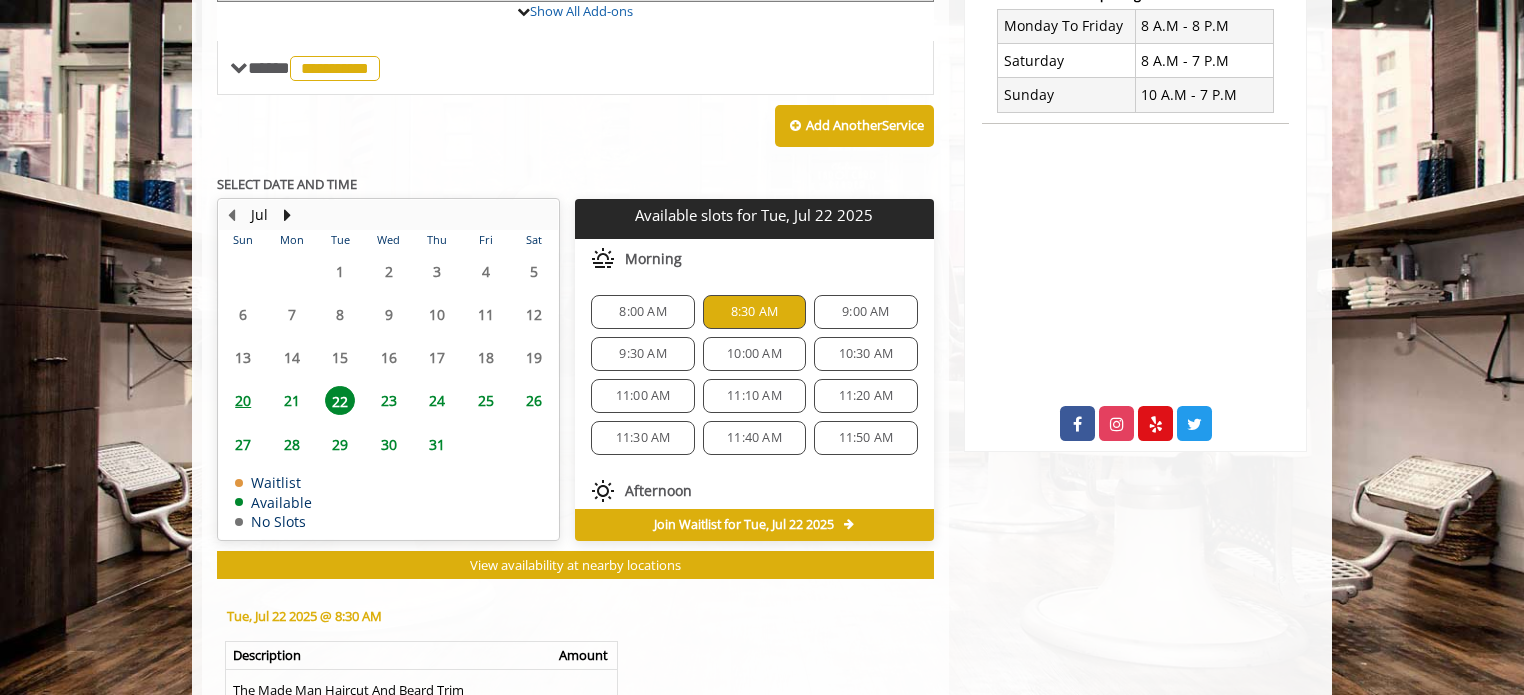 click on "8:30 AM" 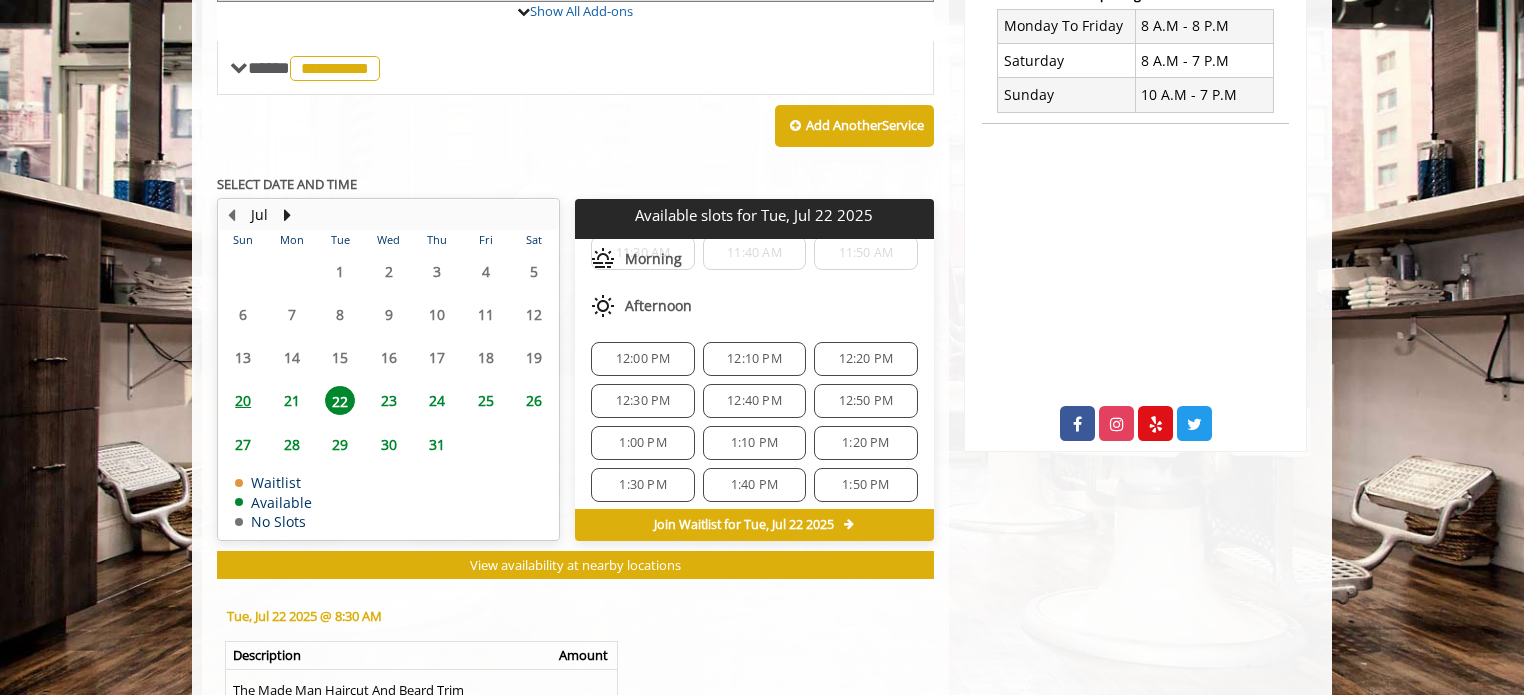 scroll, scrollTop: 200, scrollLeft: 0, axis: vertical 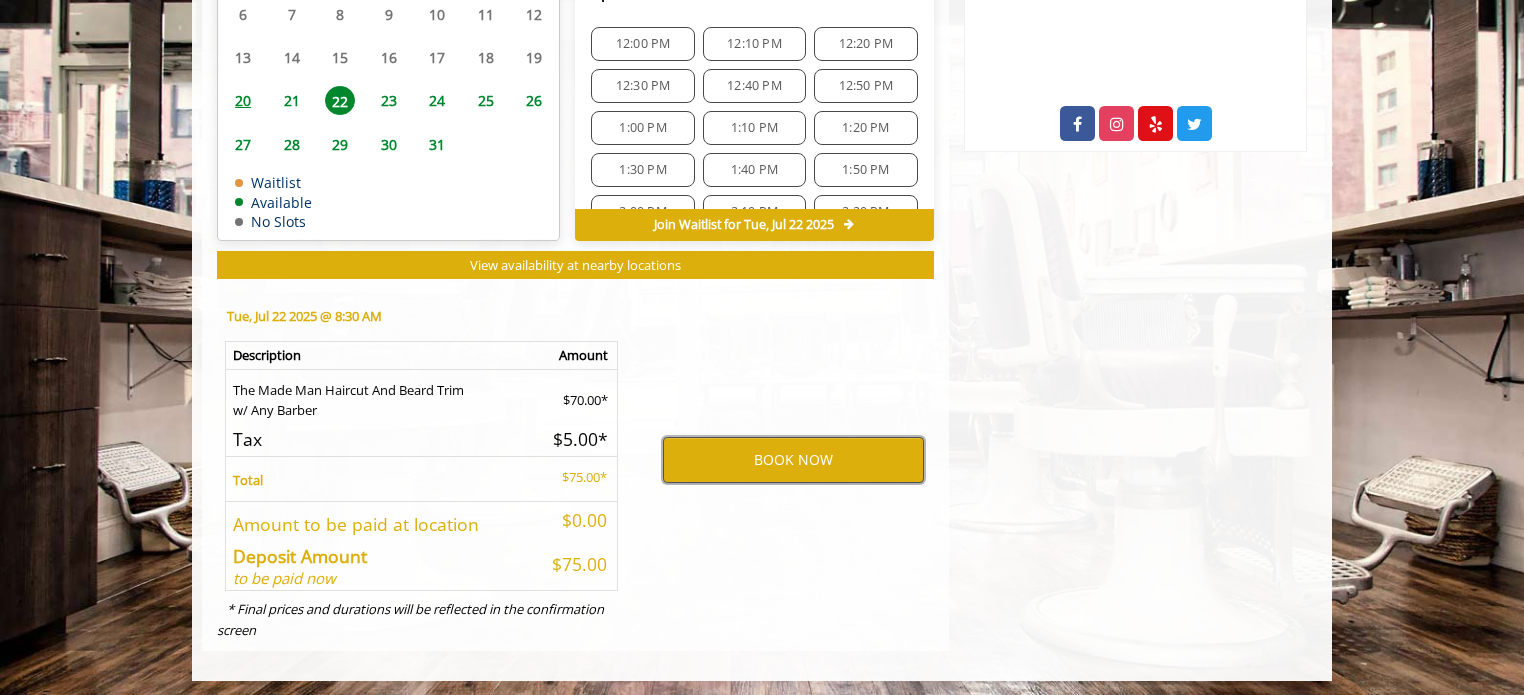 click on "BOOK NOW" at bounding box center (793, 460) 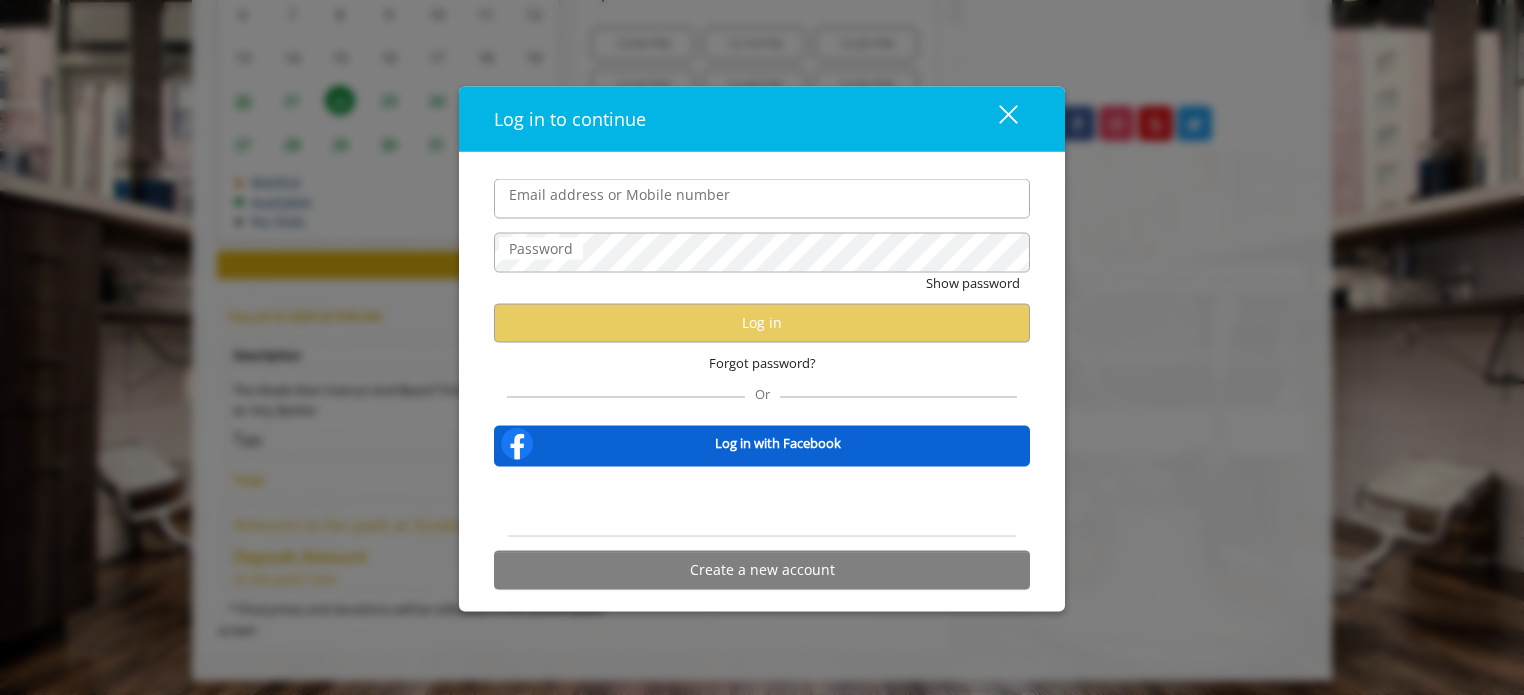 click on "Email address or Mobile number" at bounding box center [762, 199] 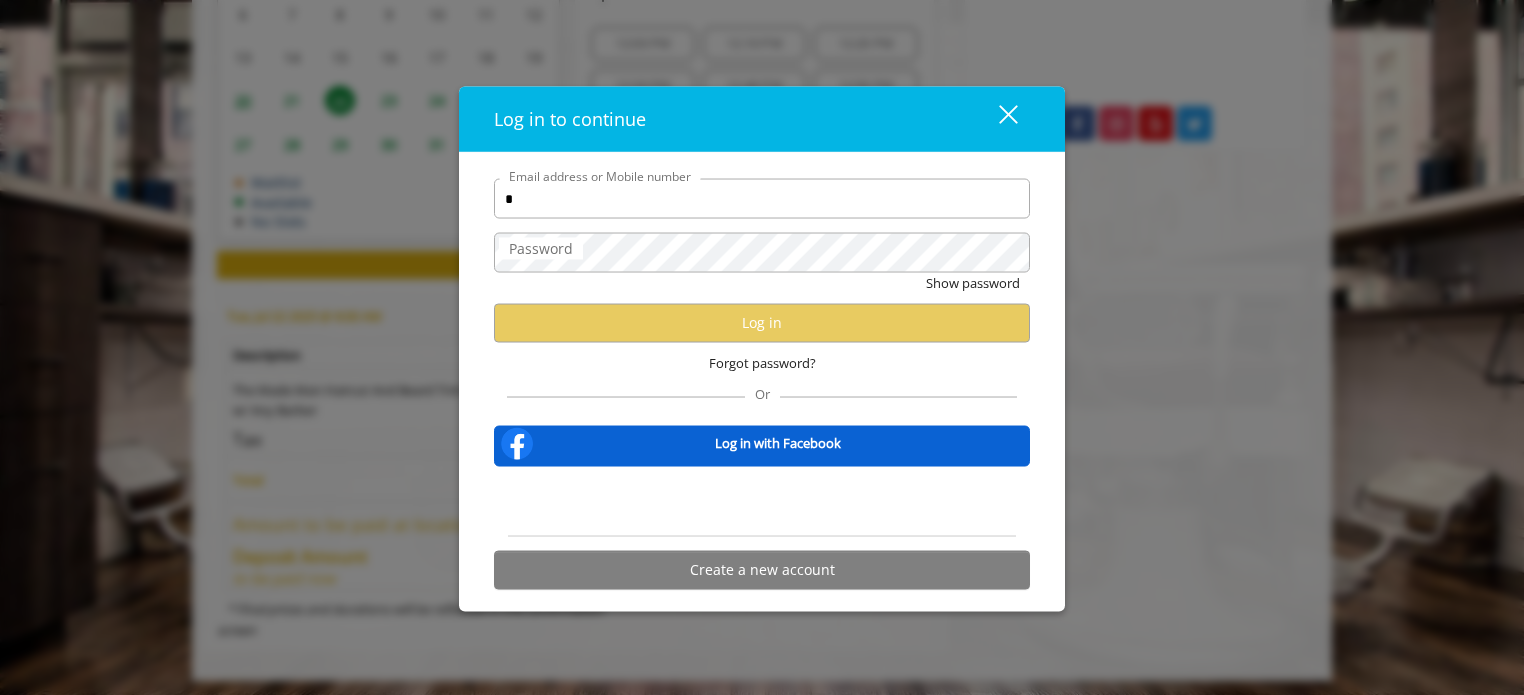 type on "*" 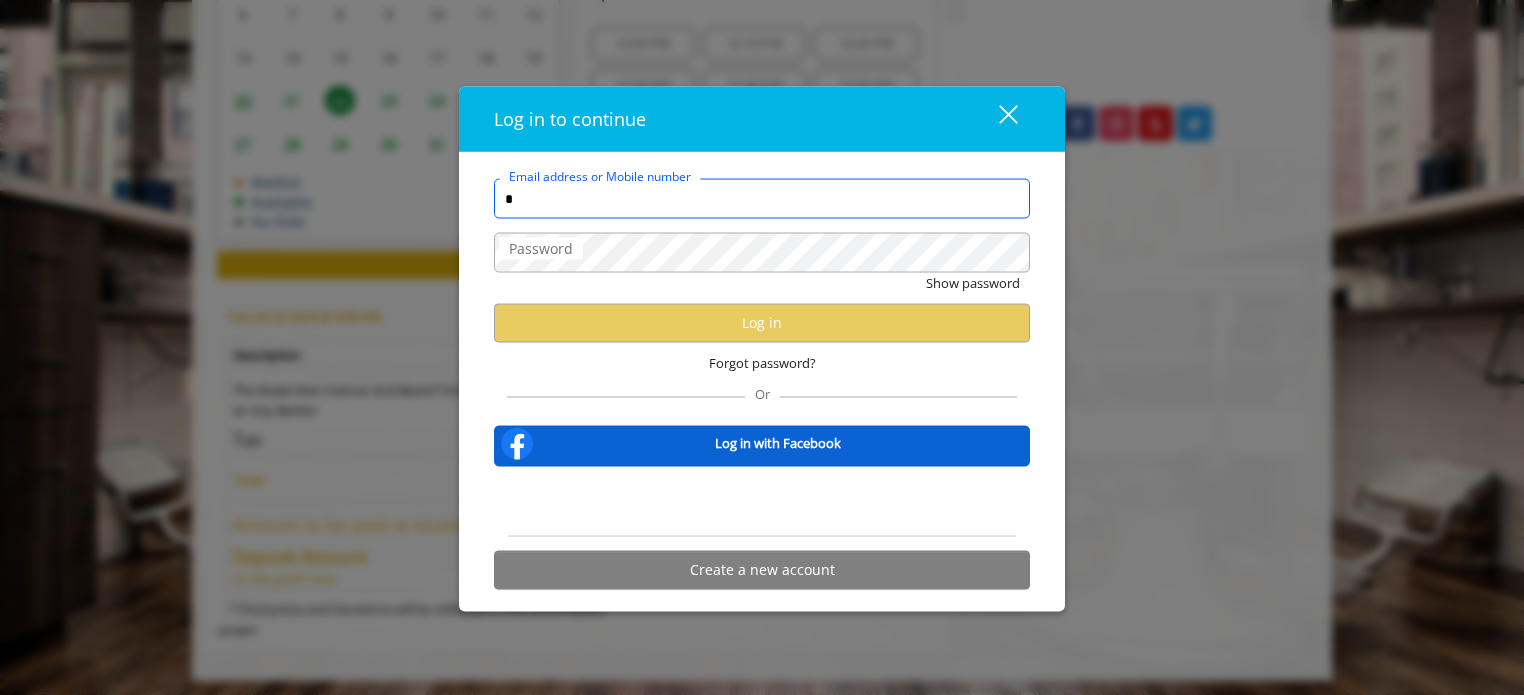 click on "*" at bounding box center (762, 199) 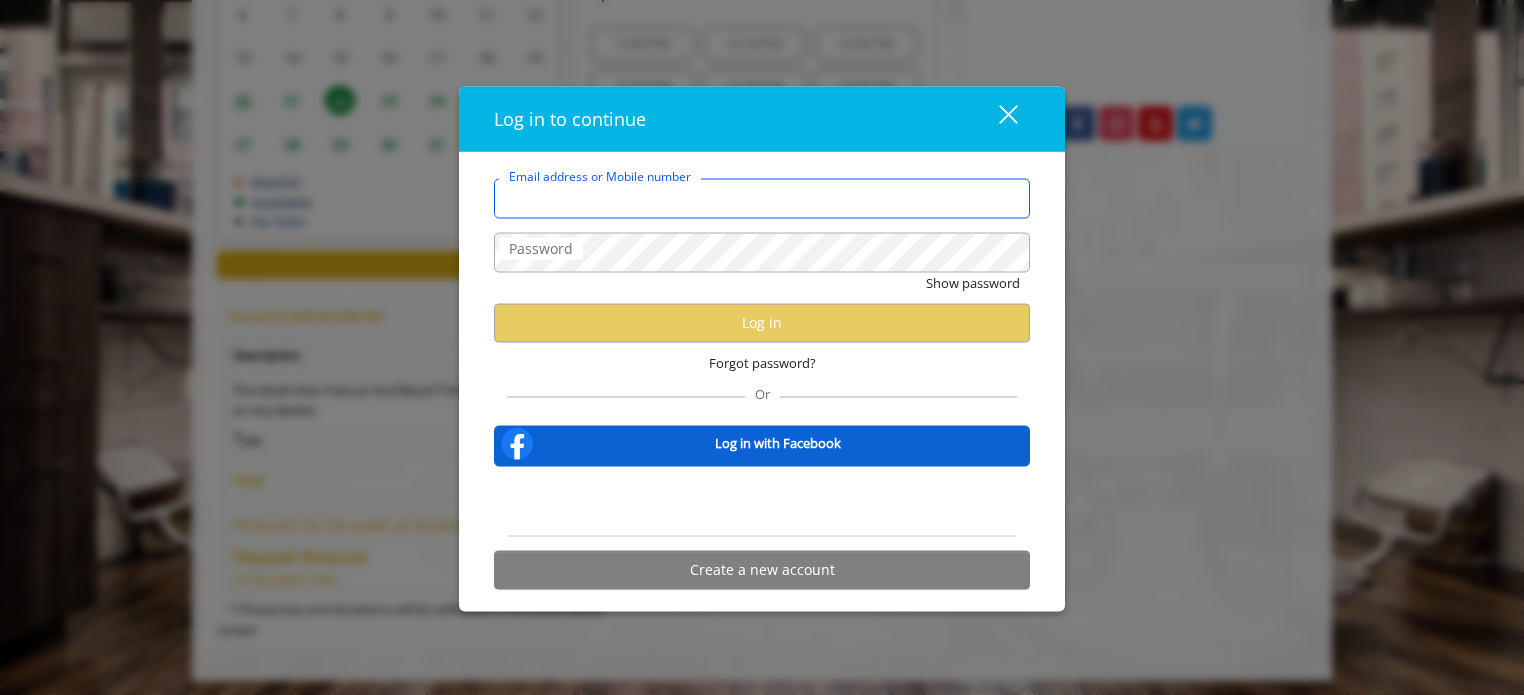 type 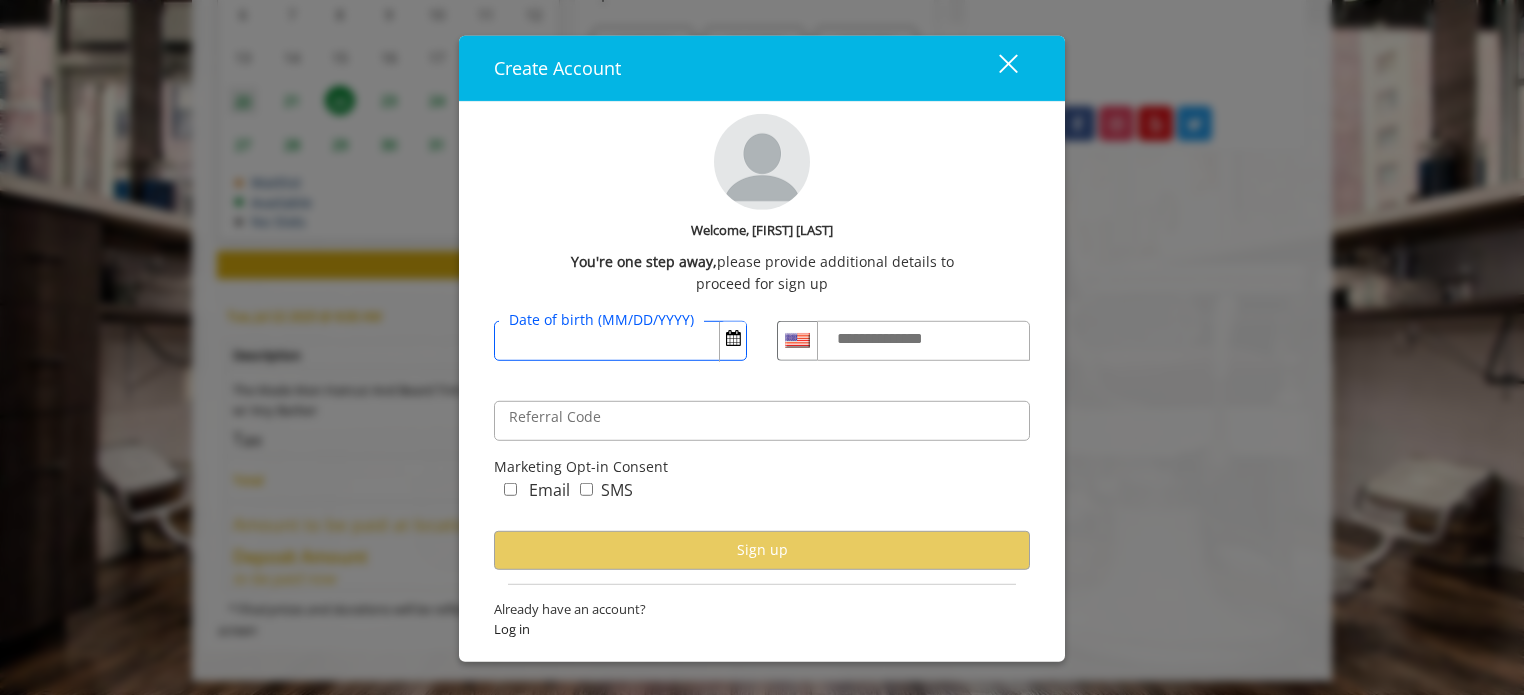 click on "Date of birth (MM/DD/YYYY)" at bounding box center (620, 340) 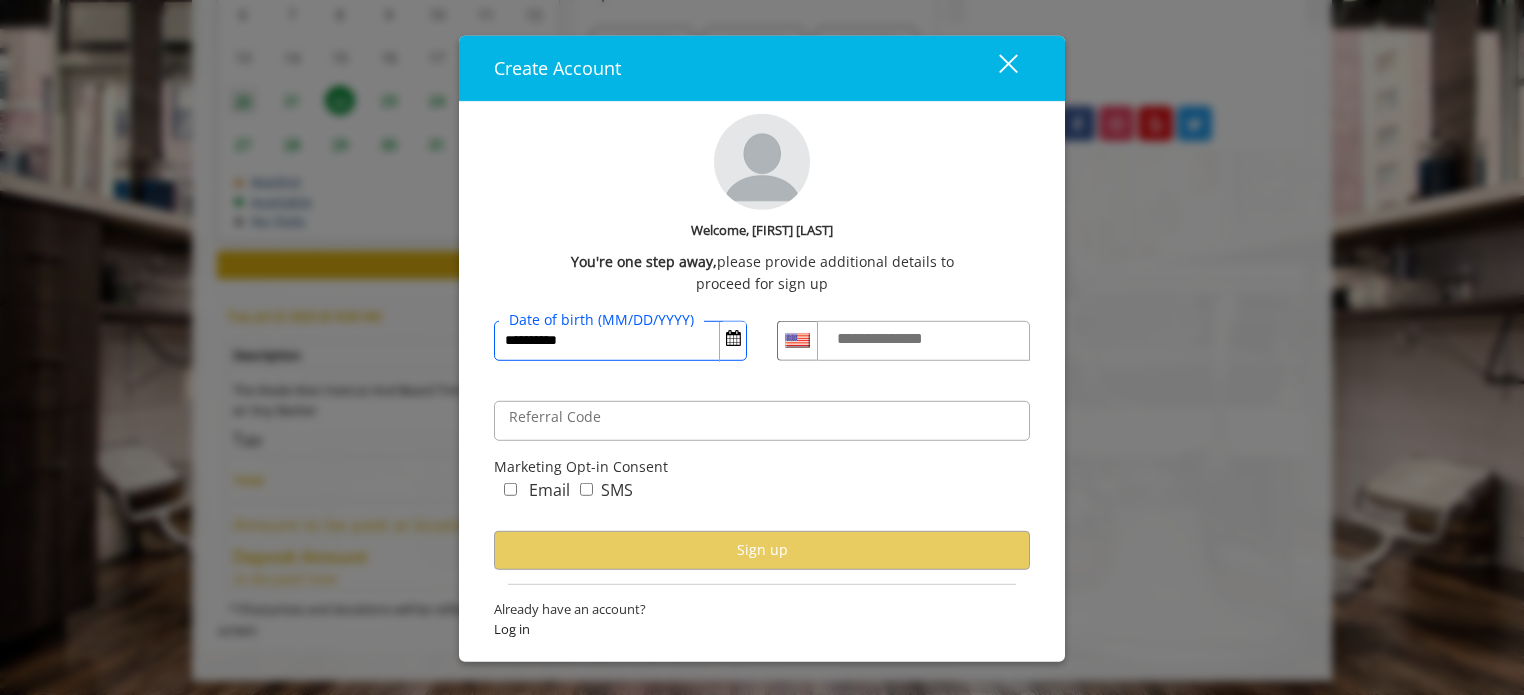 type on "**********" 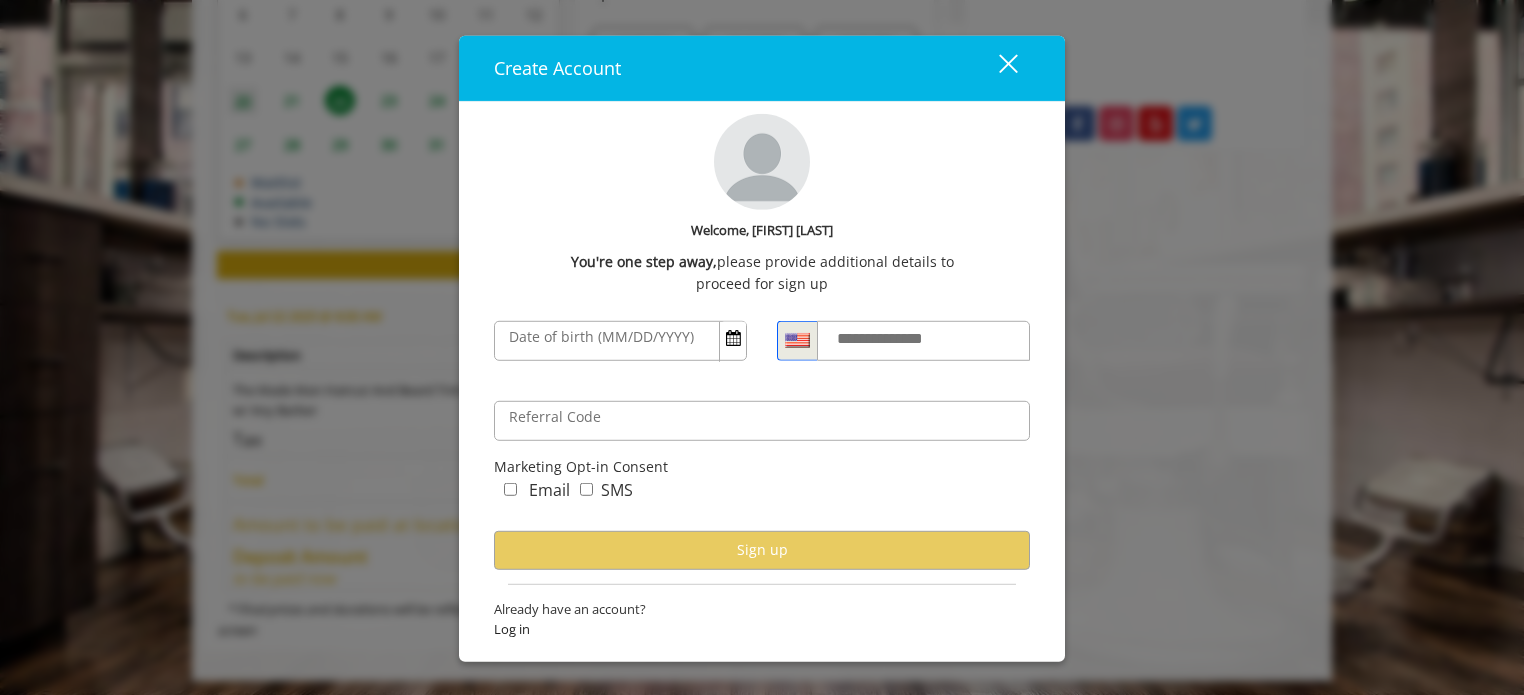 click at bounding box center [797, 340] 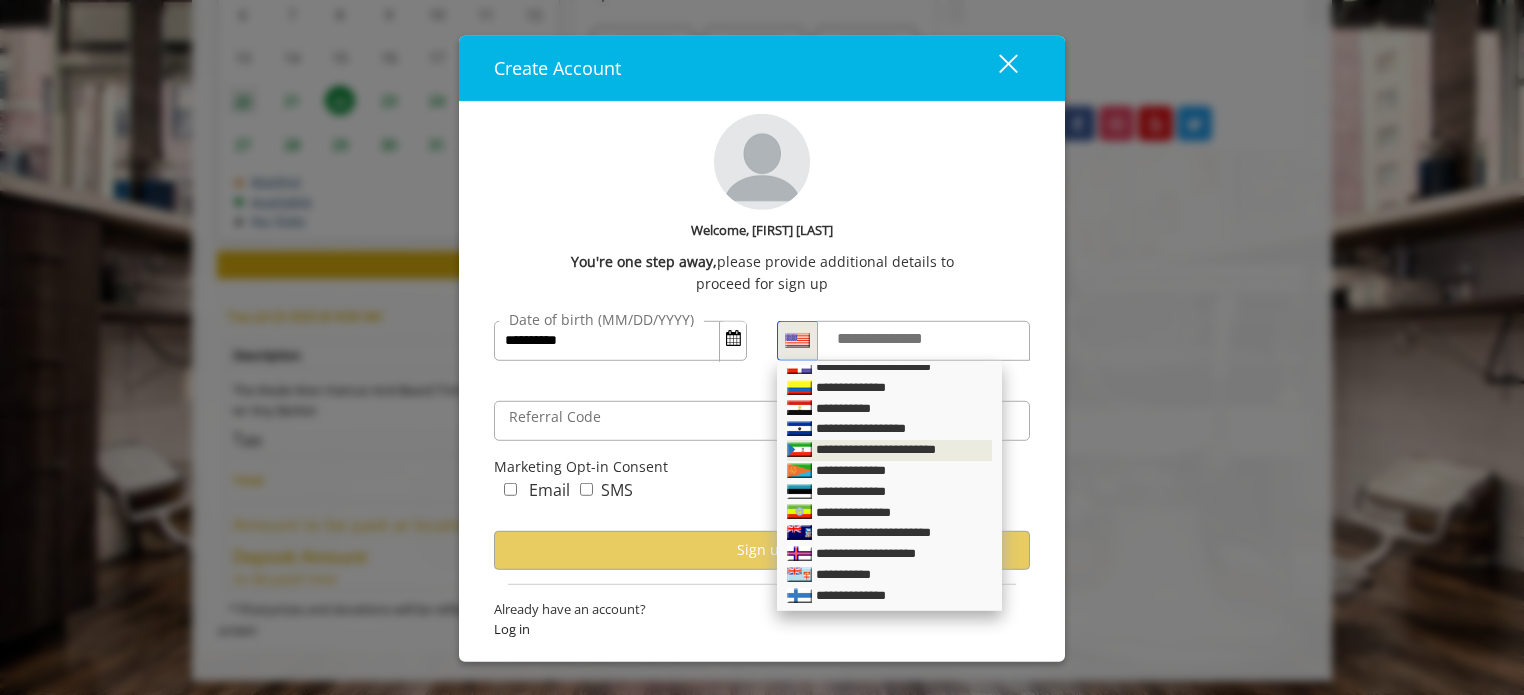 scroll, scrollTop: 1500, scrollLeft: 0, axis: vertical 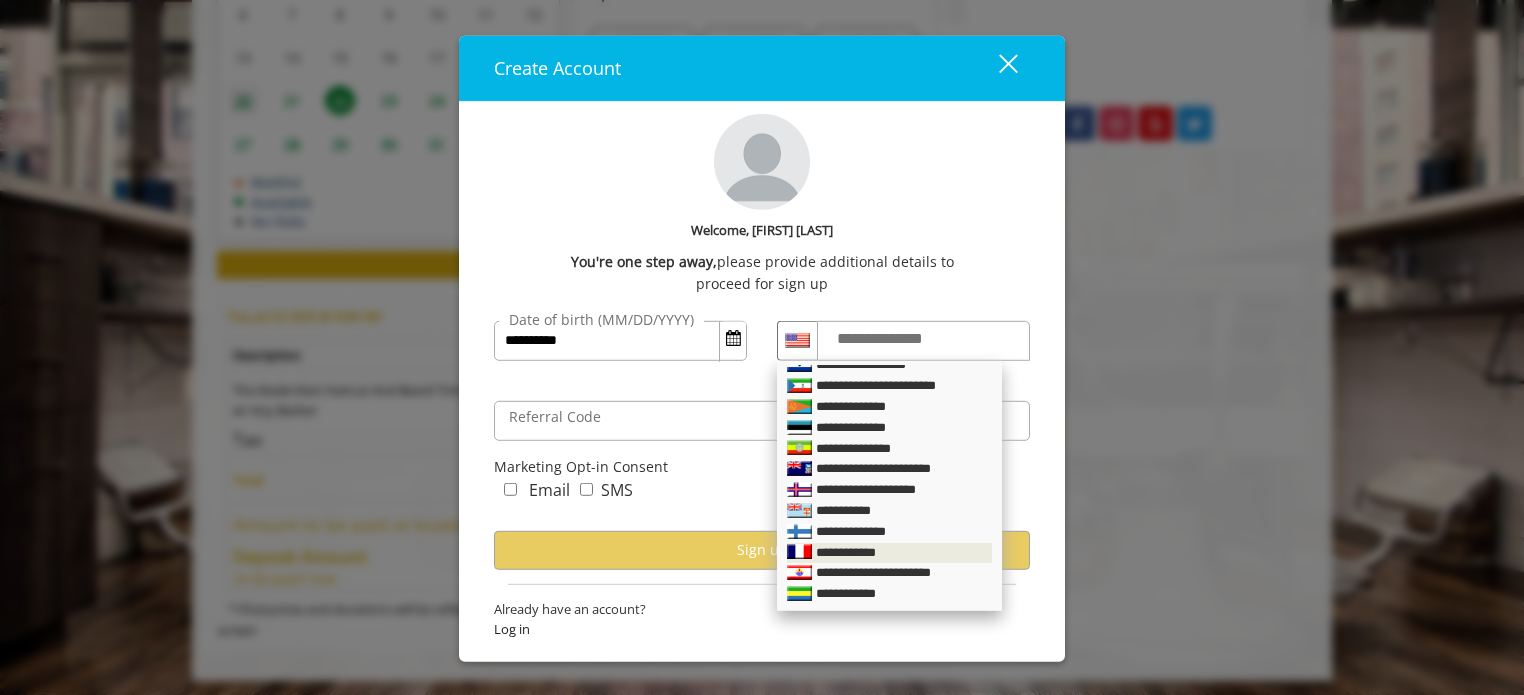click on "**********" at bounding box center [853, 552] 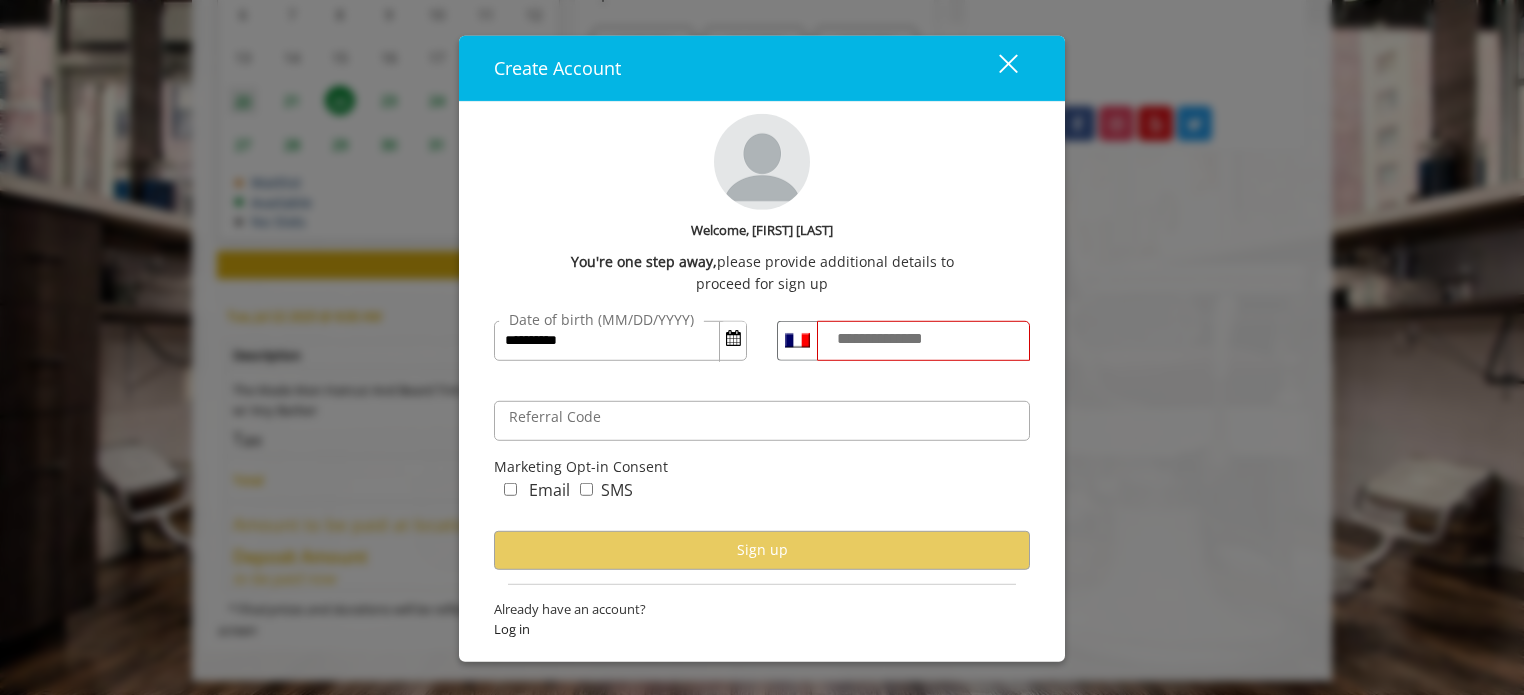 click on "**********" at bounding box center (899, 338) 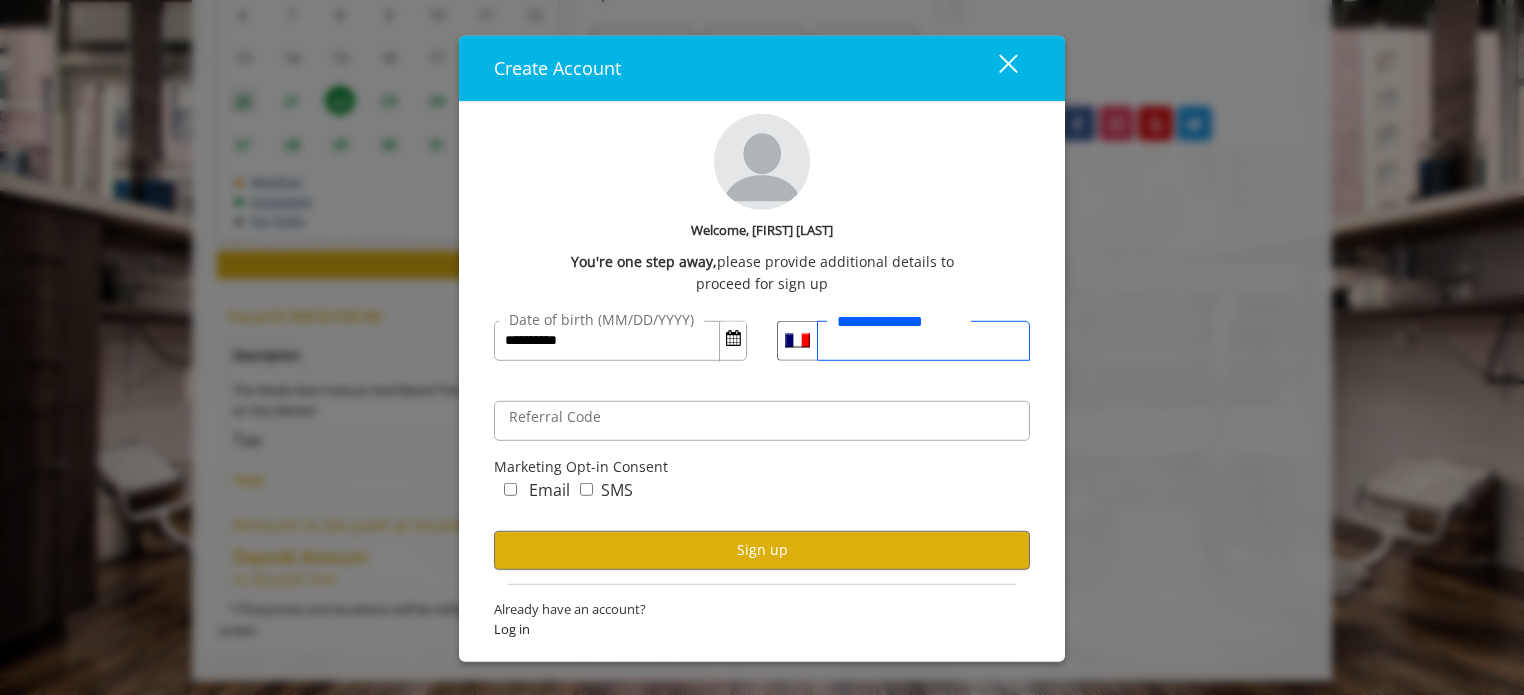 type on "*********" 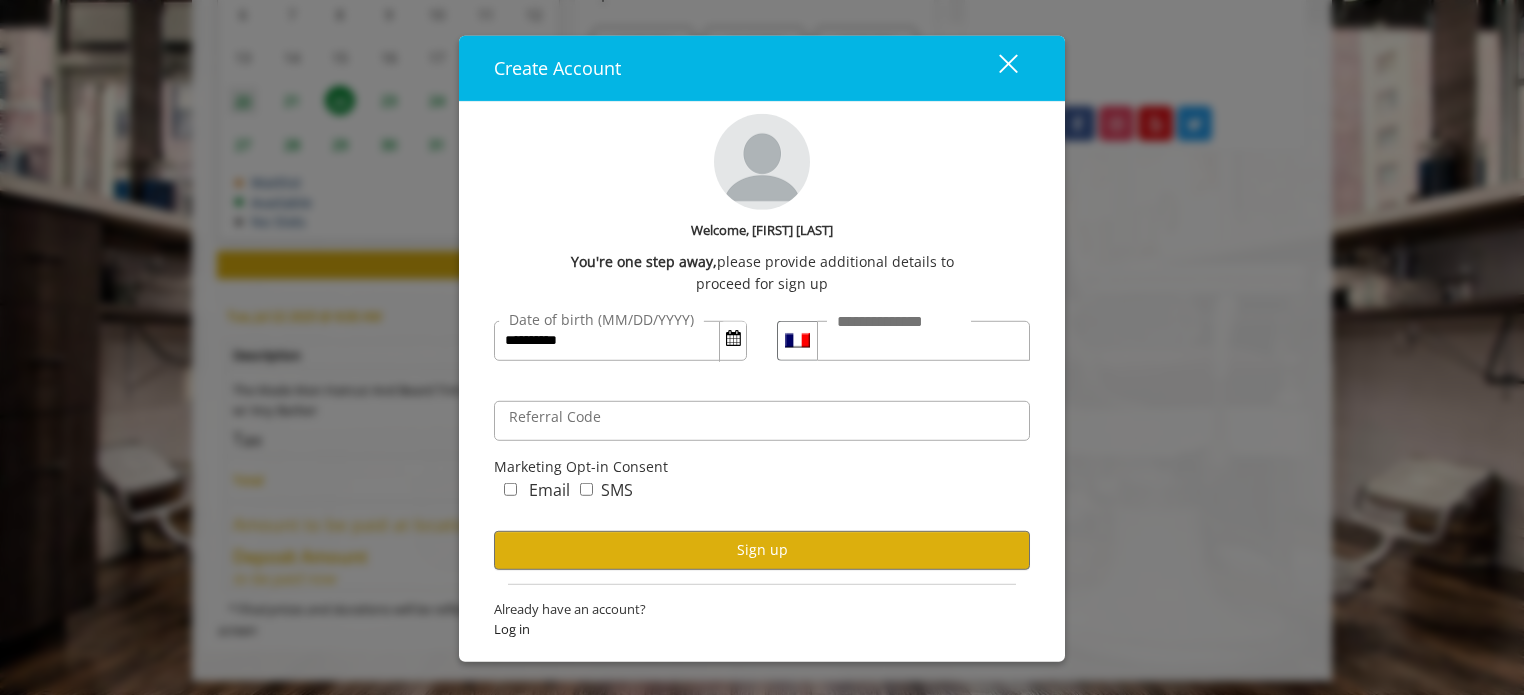 click on "Referral Code" at bounding box center (555, 416) 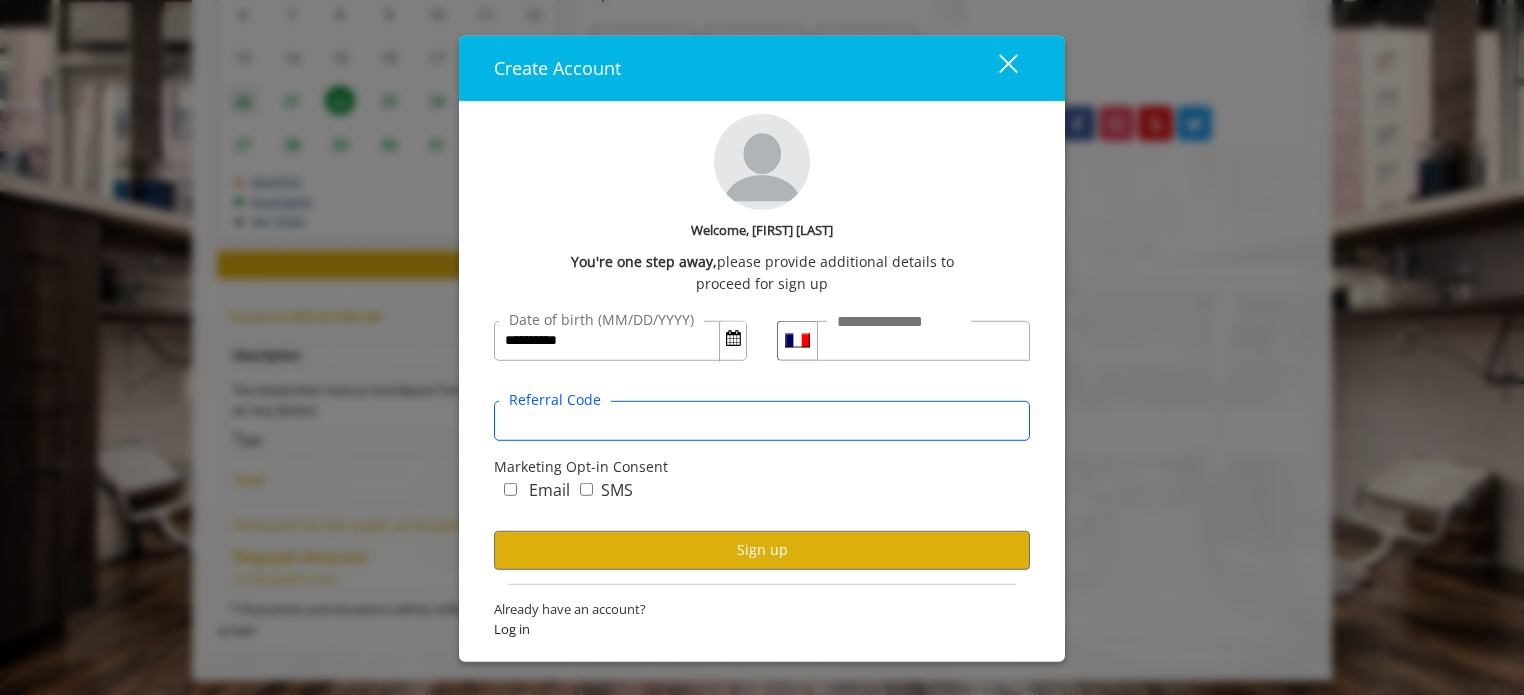 click on "Referral Code" at bounding box center [762, 420] 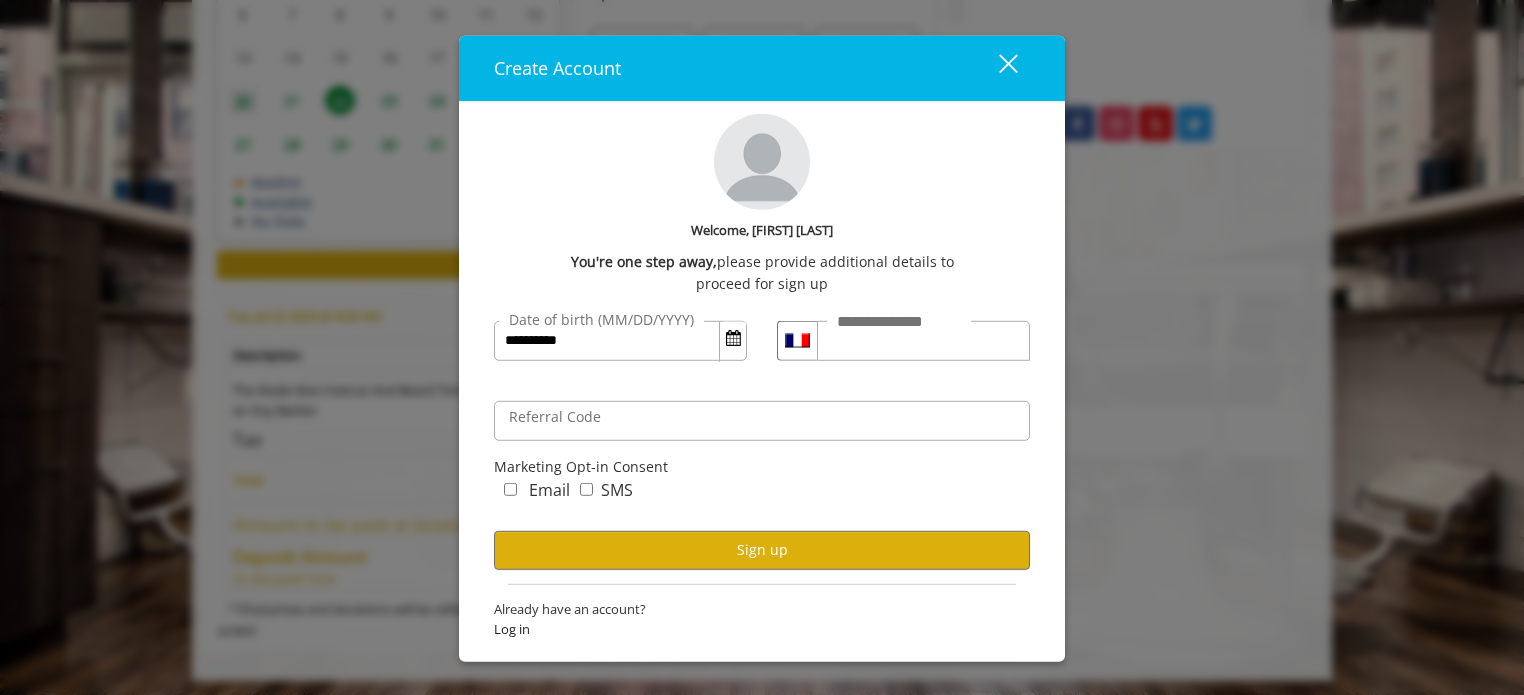 click on "Marketing Opt-in Consent" at bounding box center [762, 466] 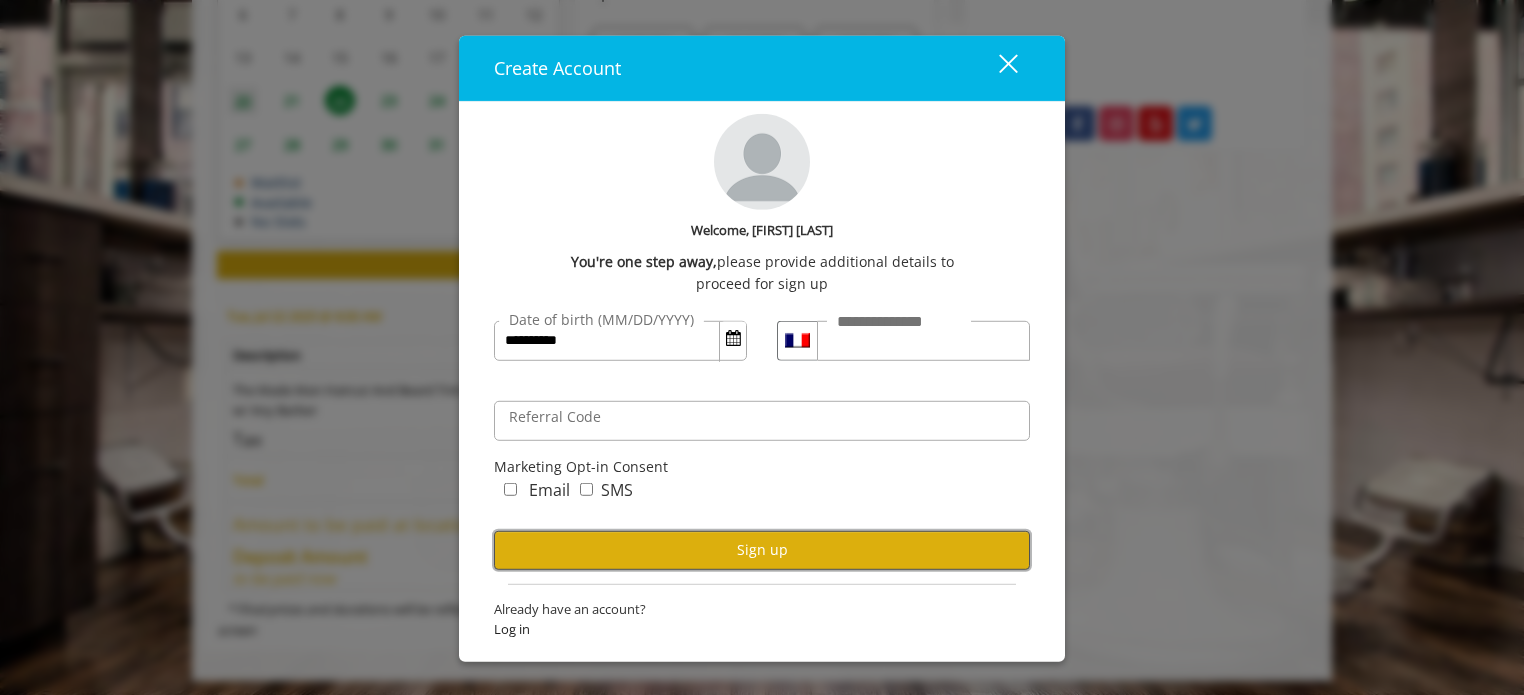 click on "Sign up" at bounding box center (762, 549) 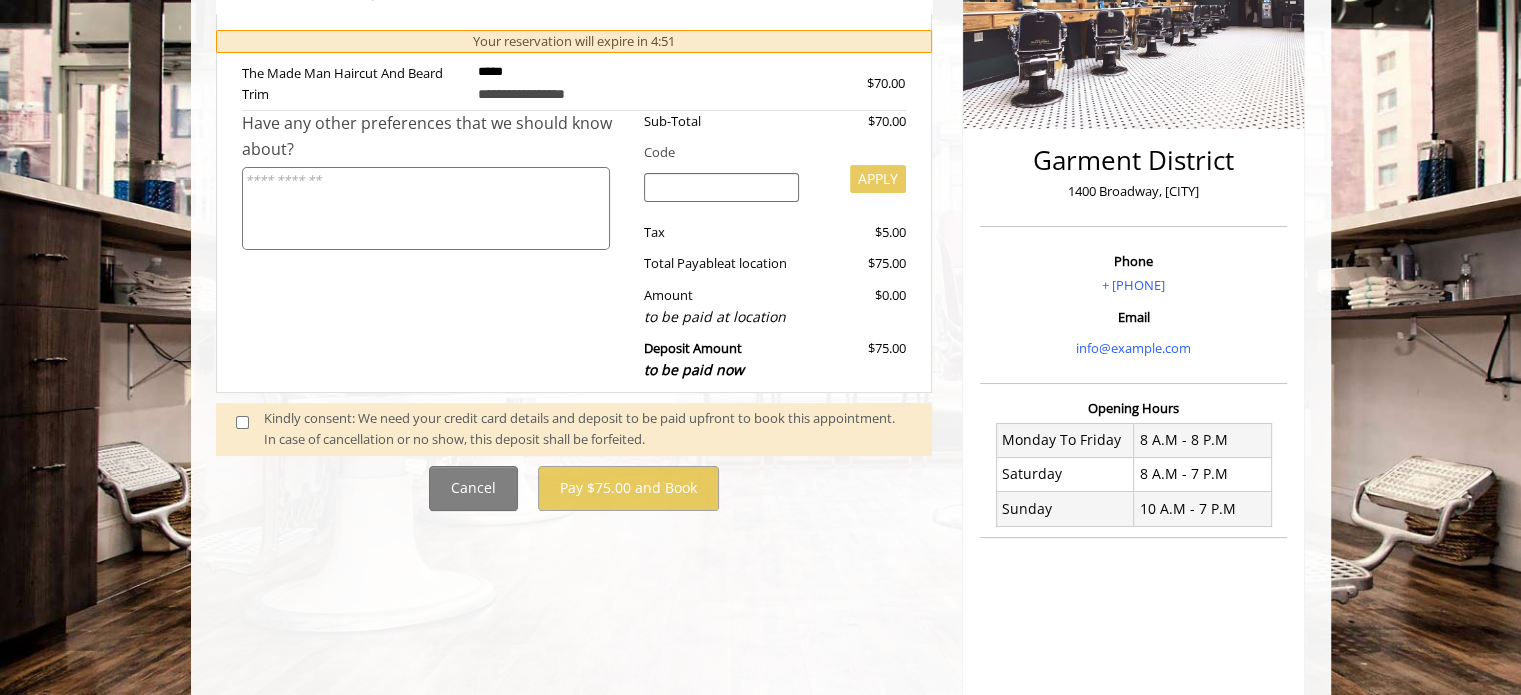 scroll, scrollTop: 400, scrollLeft: 0, axis: vertical 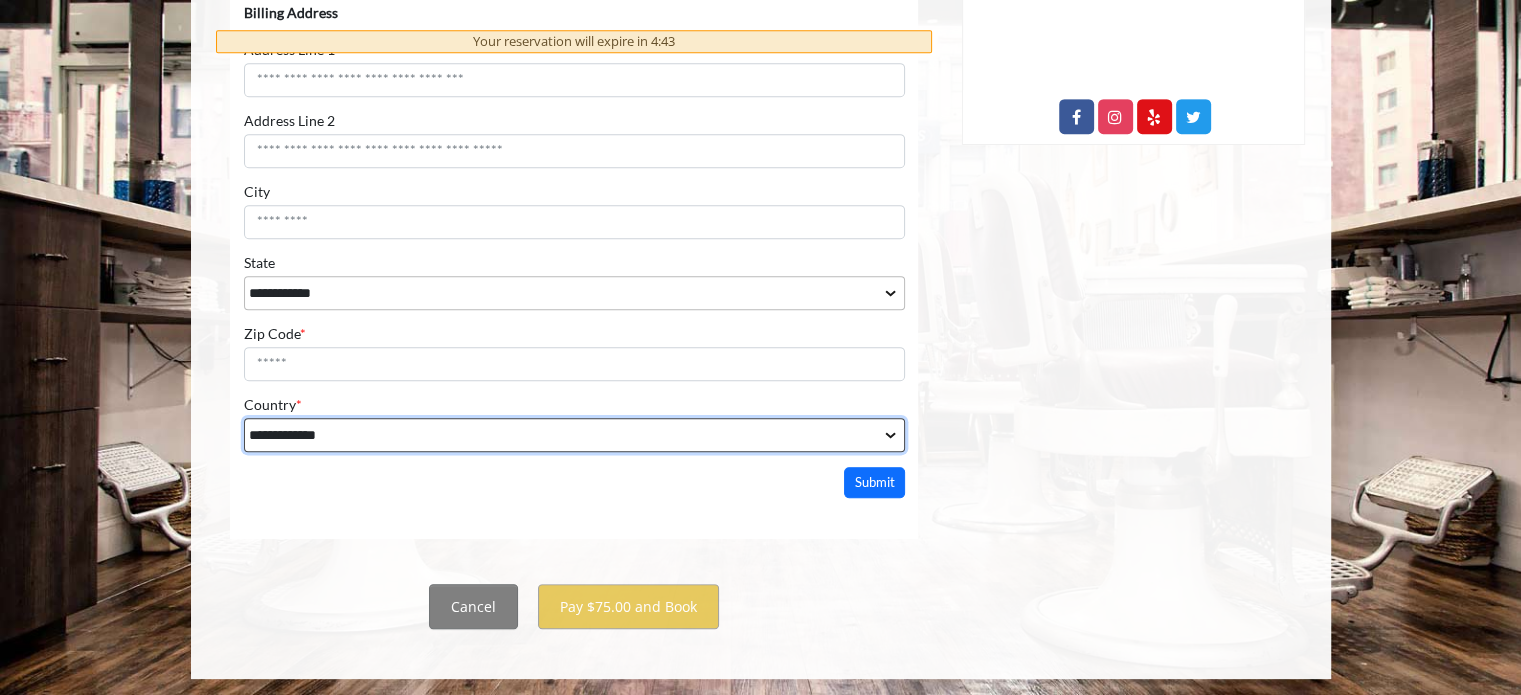 click on "**********" at bounding box center [573, 436] 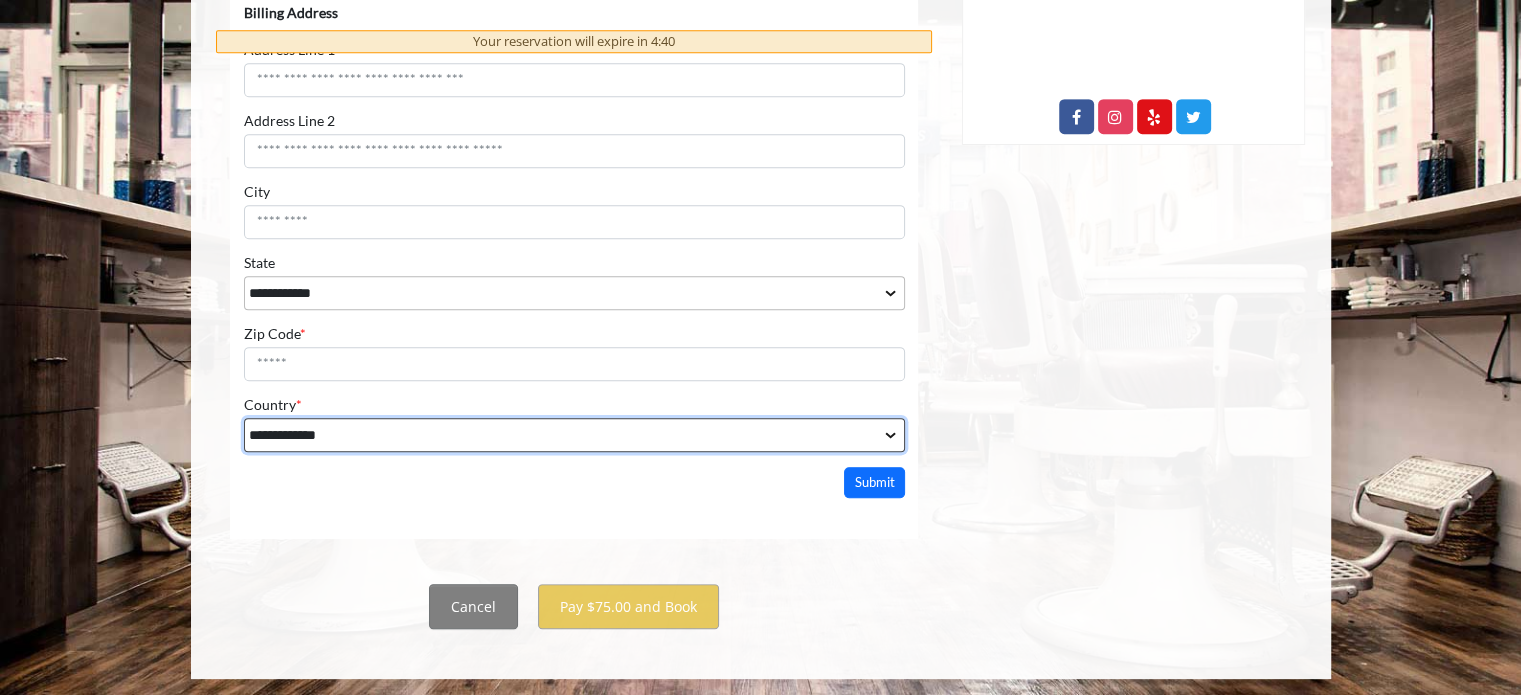 select on "**" 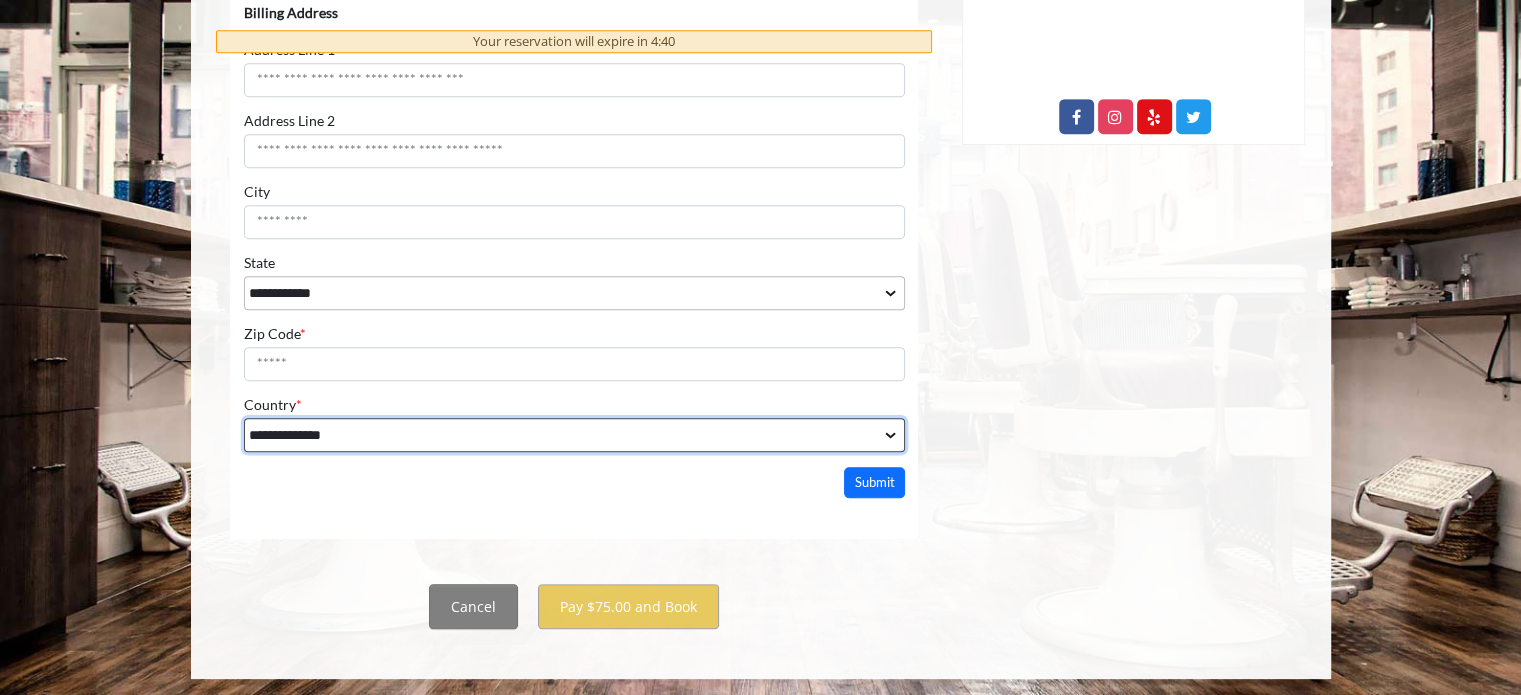 click on "**********" at bounding box center (573, 436) 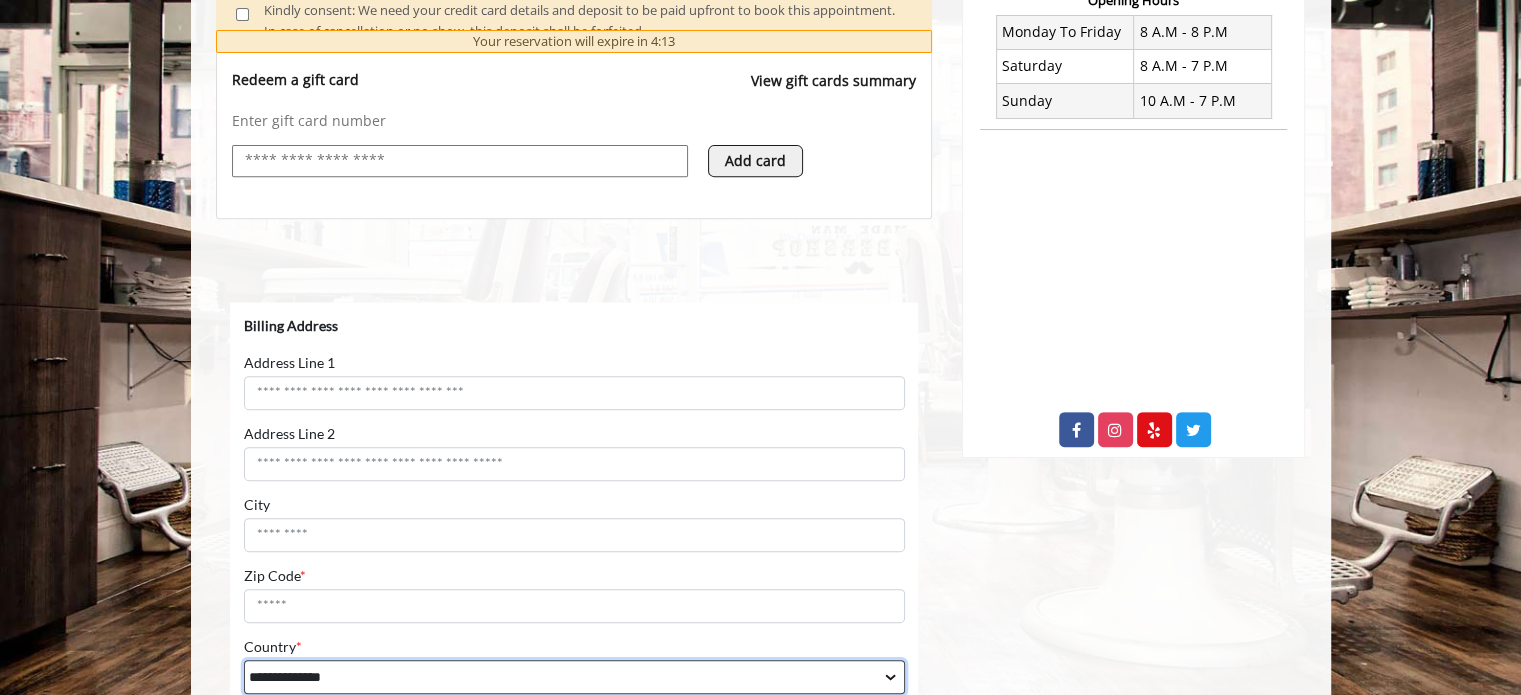scroll, scrollTop: 800, scrollLeft: 0, axis: vertical 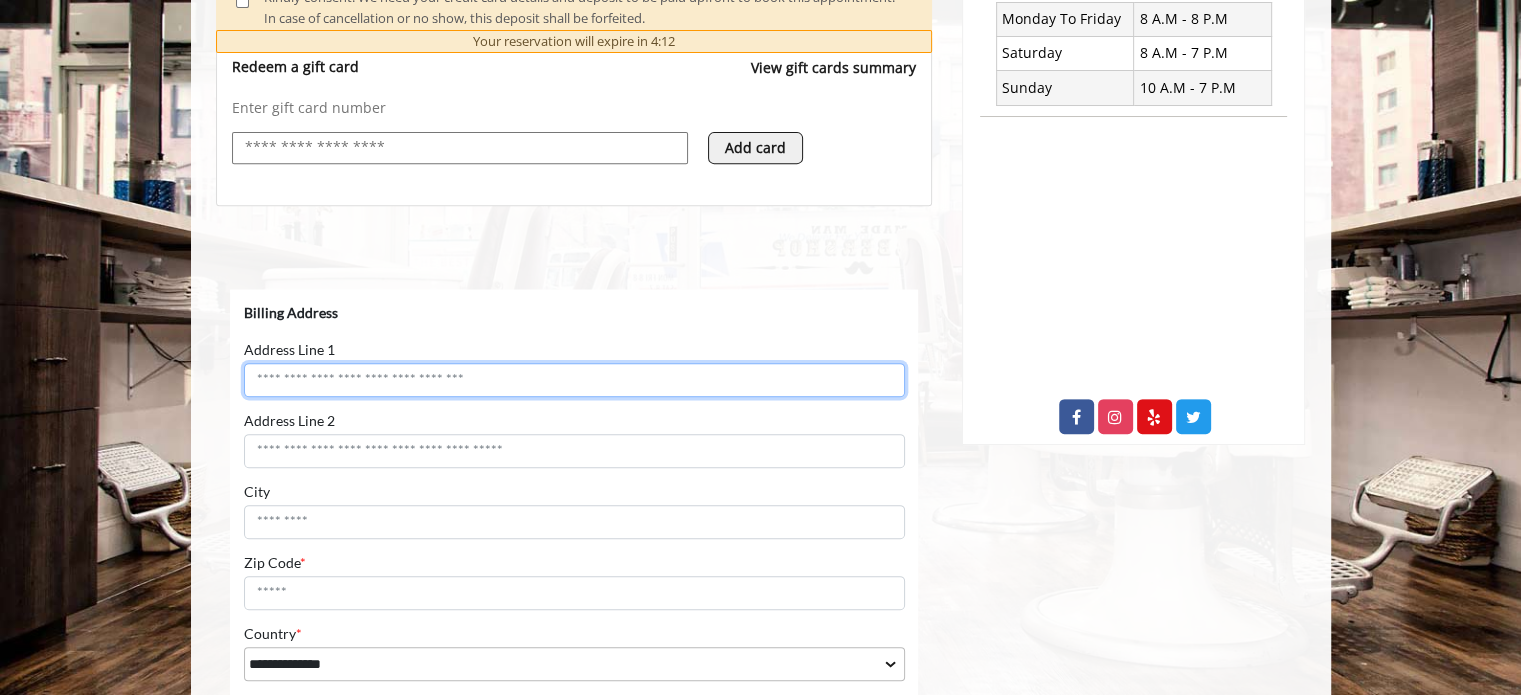 click on "Address Line 1" at bounding box center [573, 380] 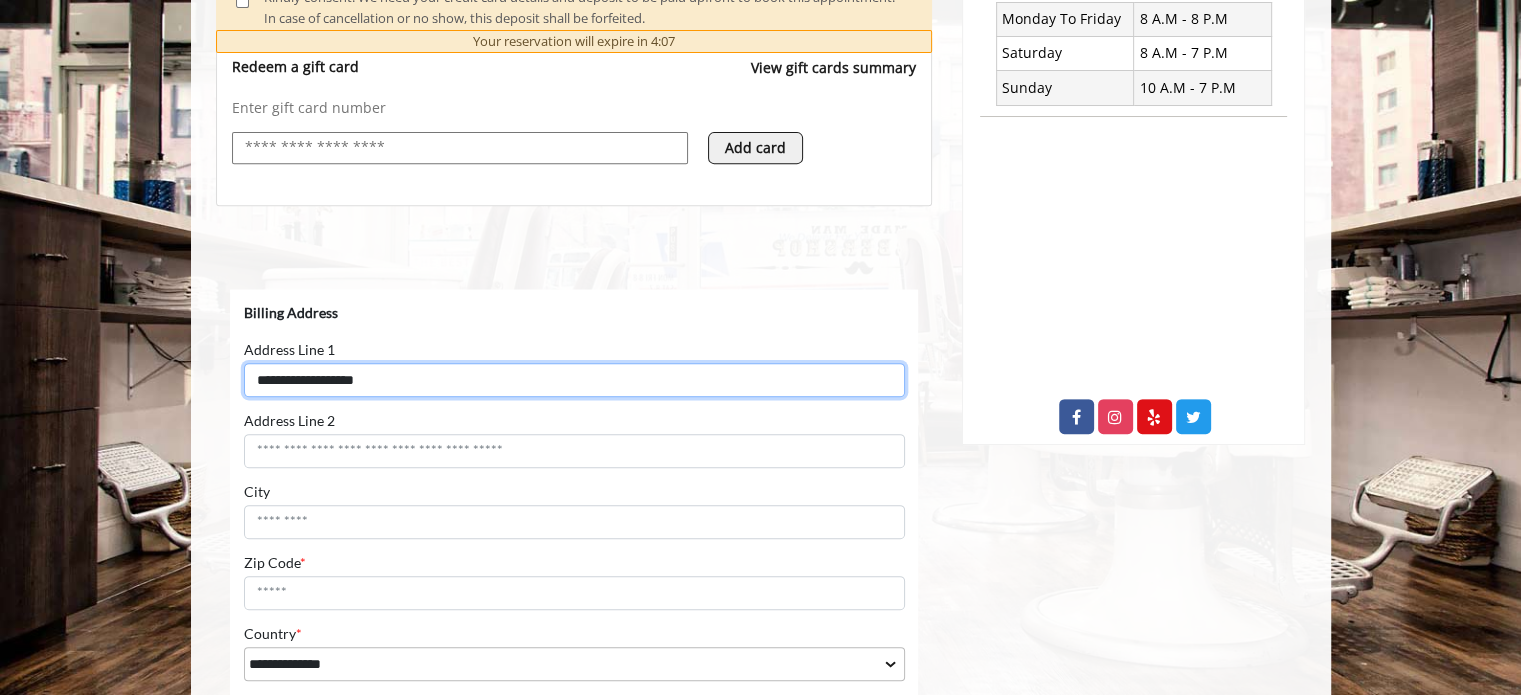 type on "**********" 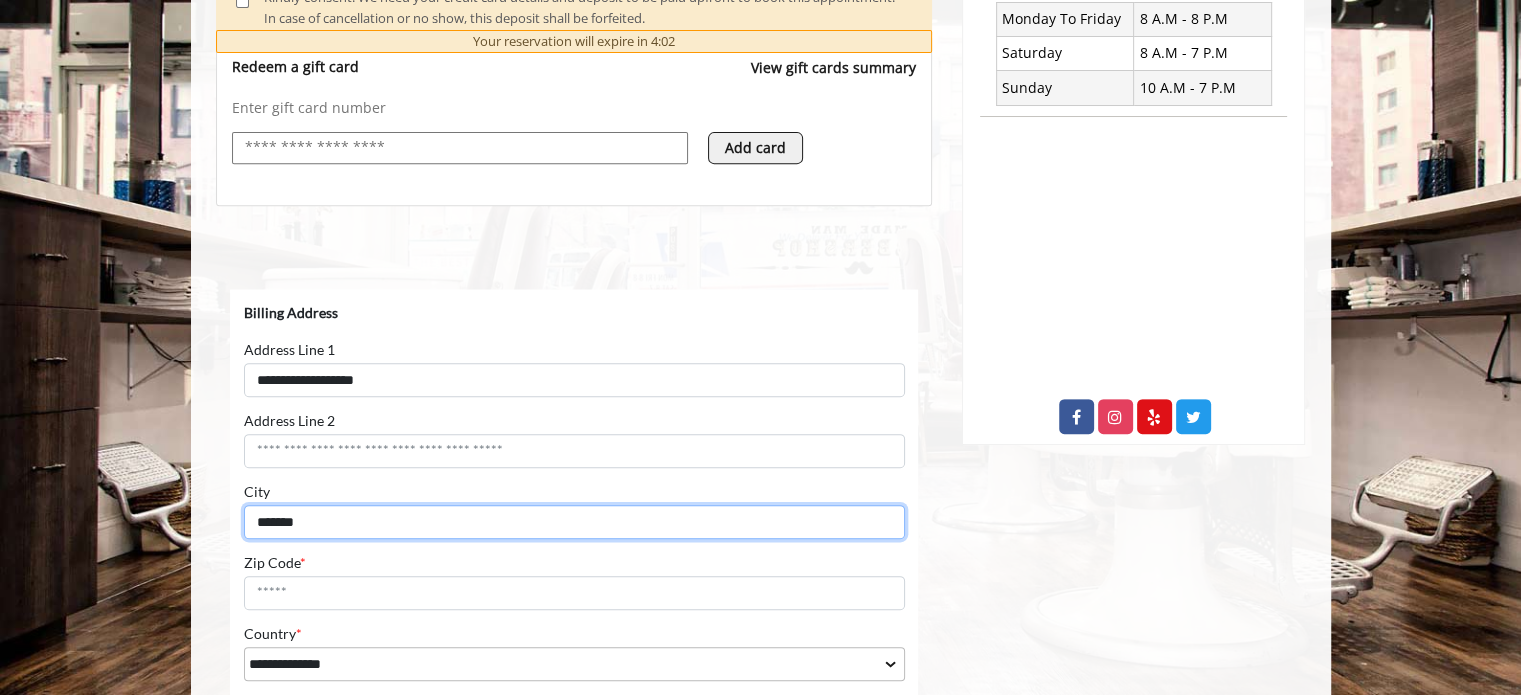type on "*******" 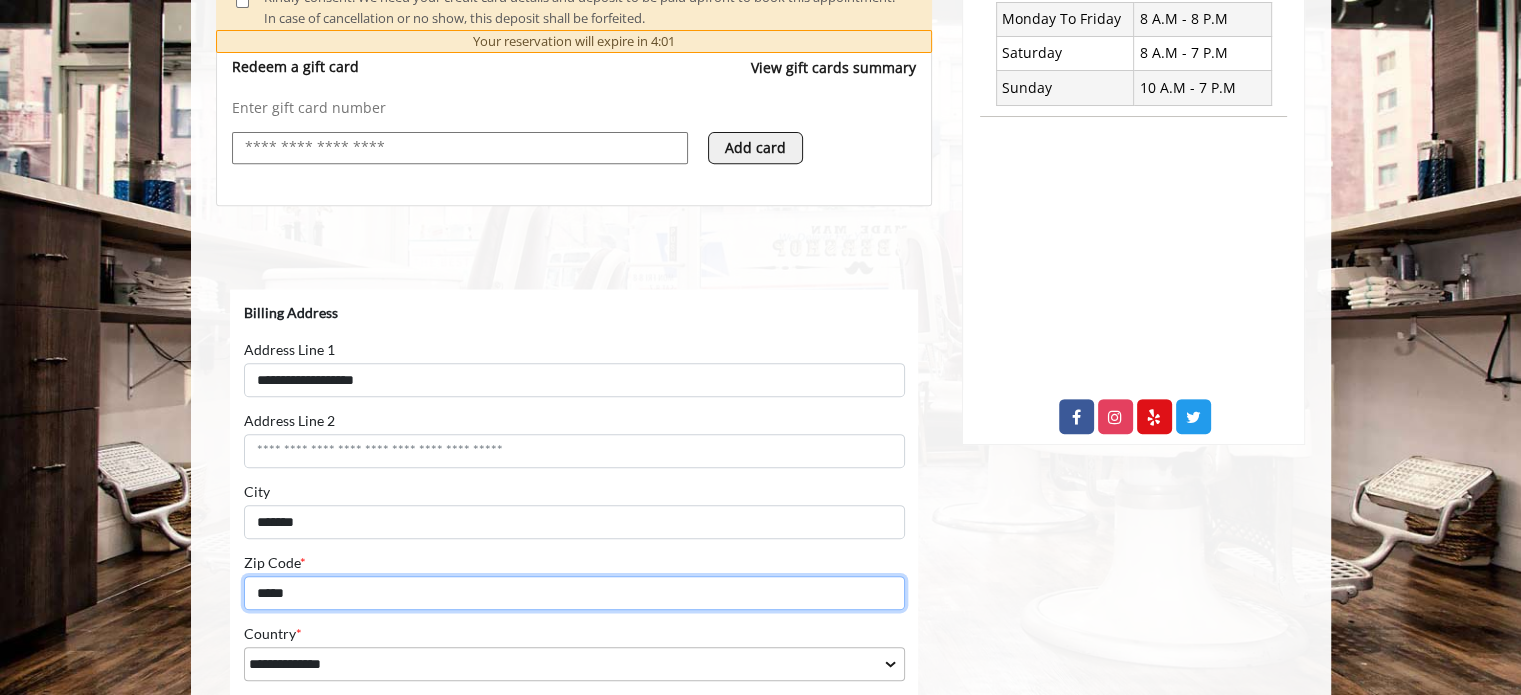 type on "*****" 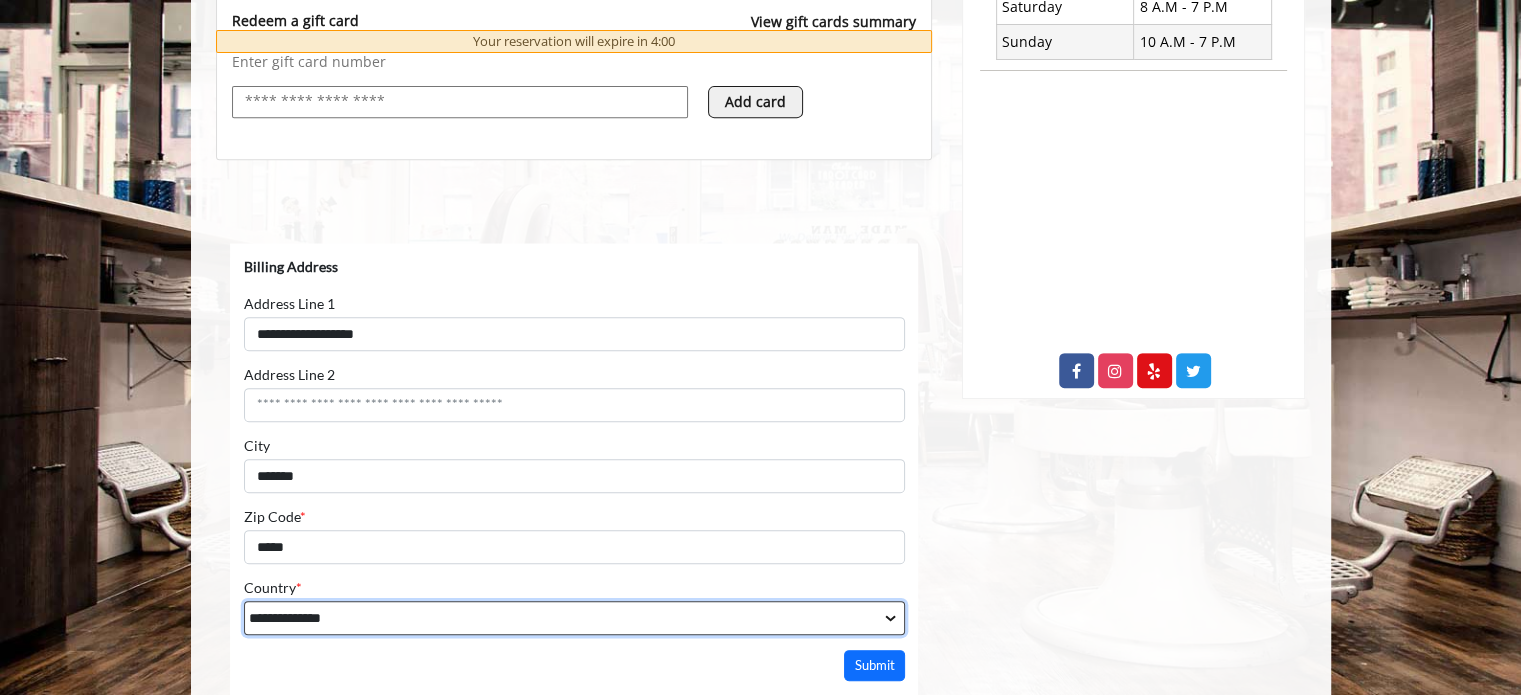 scroll, scrollTop: 1100, scrollLeft: 0, axis: vertical 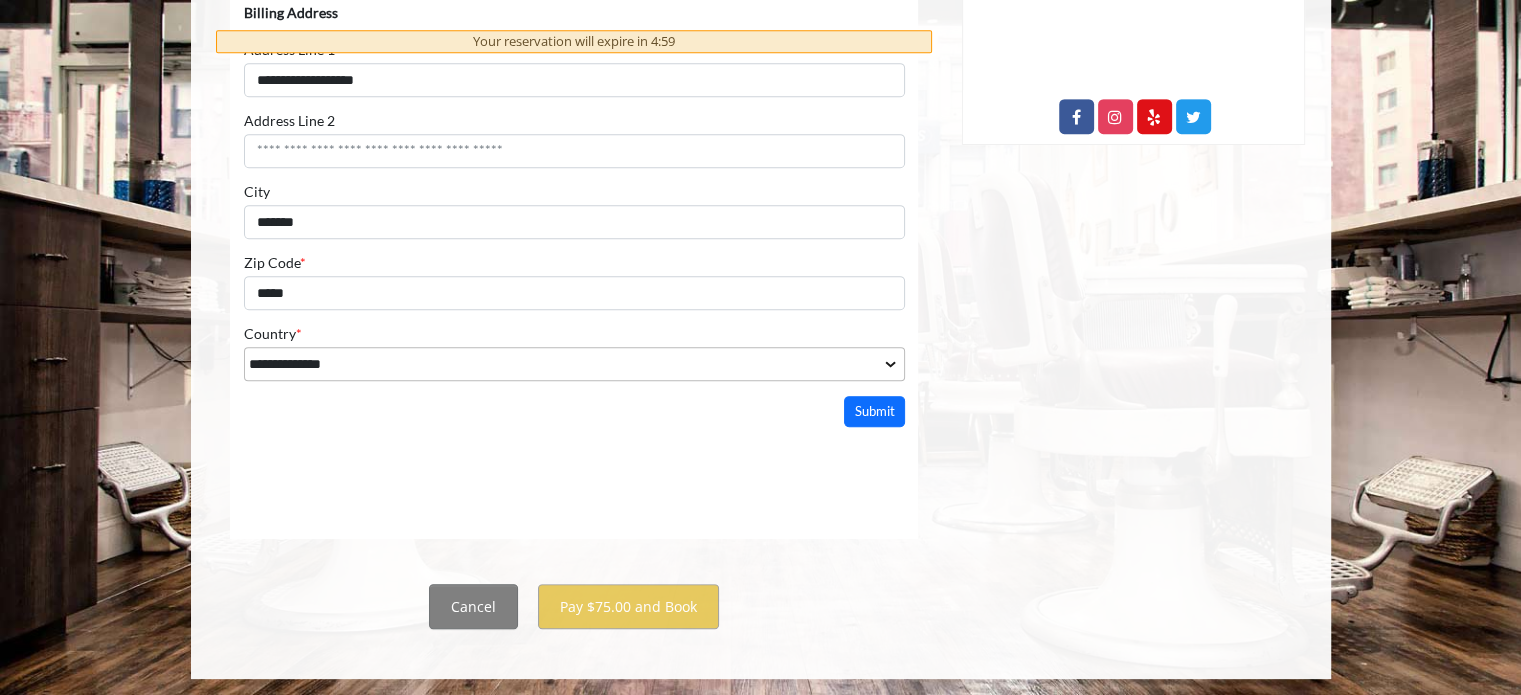 click on "**********" at bounding box center [573, 209] 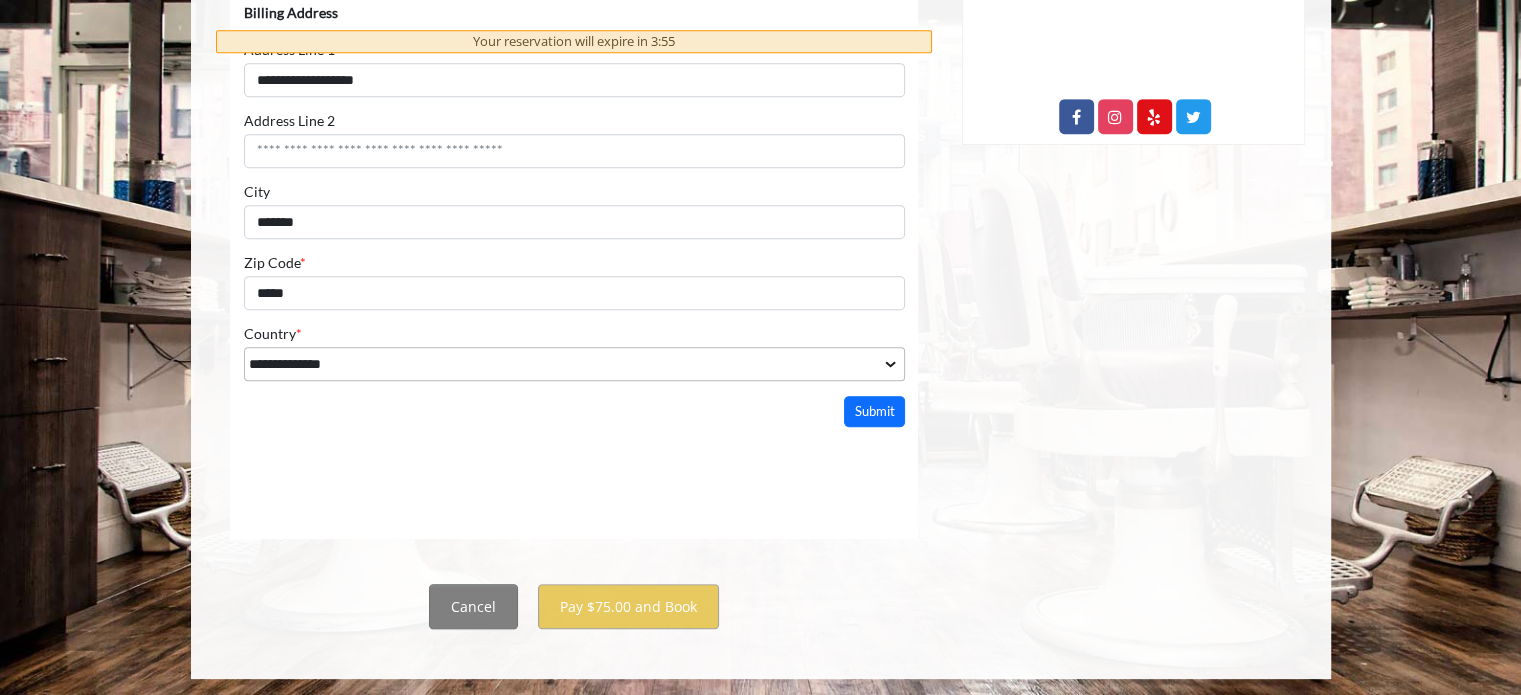click on "**********" at bounding box center (573, 209) 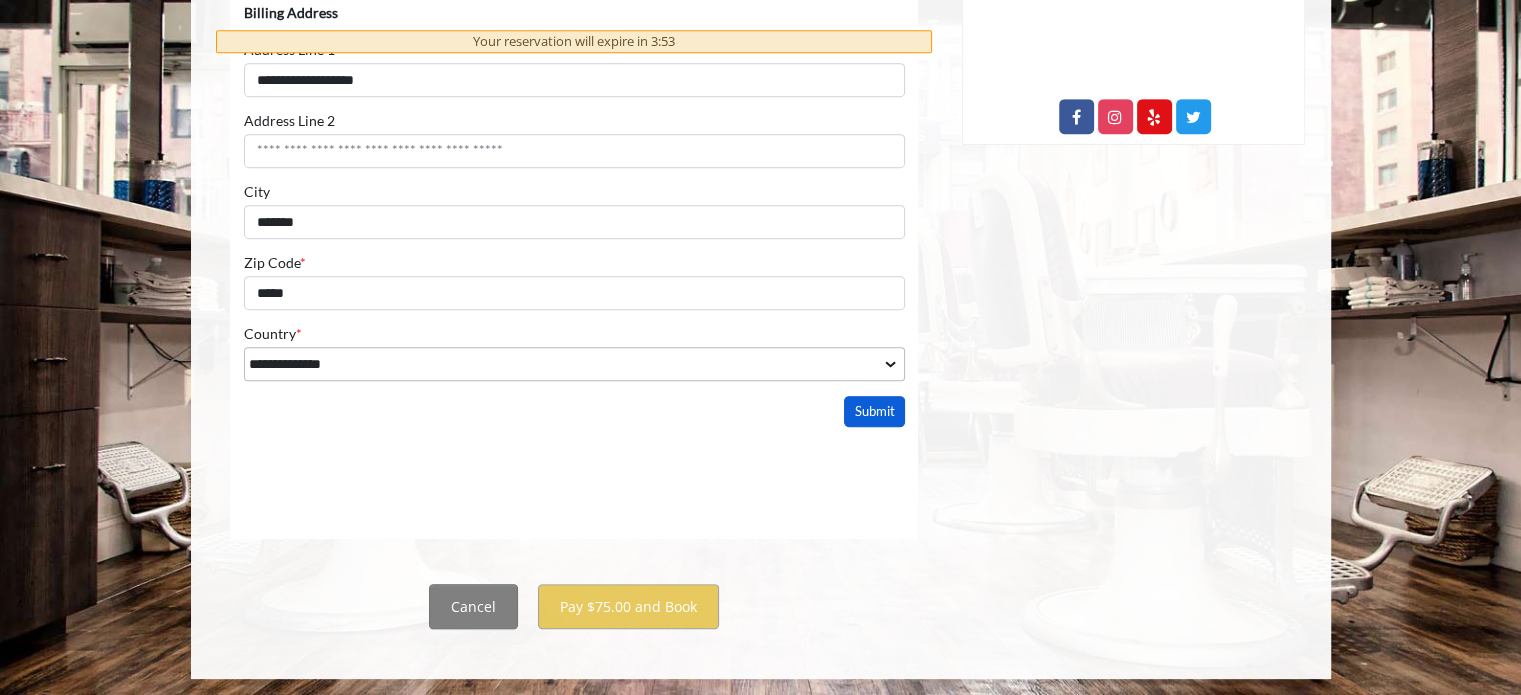 click on "Submit" at bounding box center [874, 412] 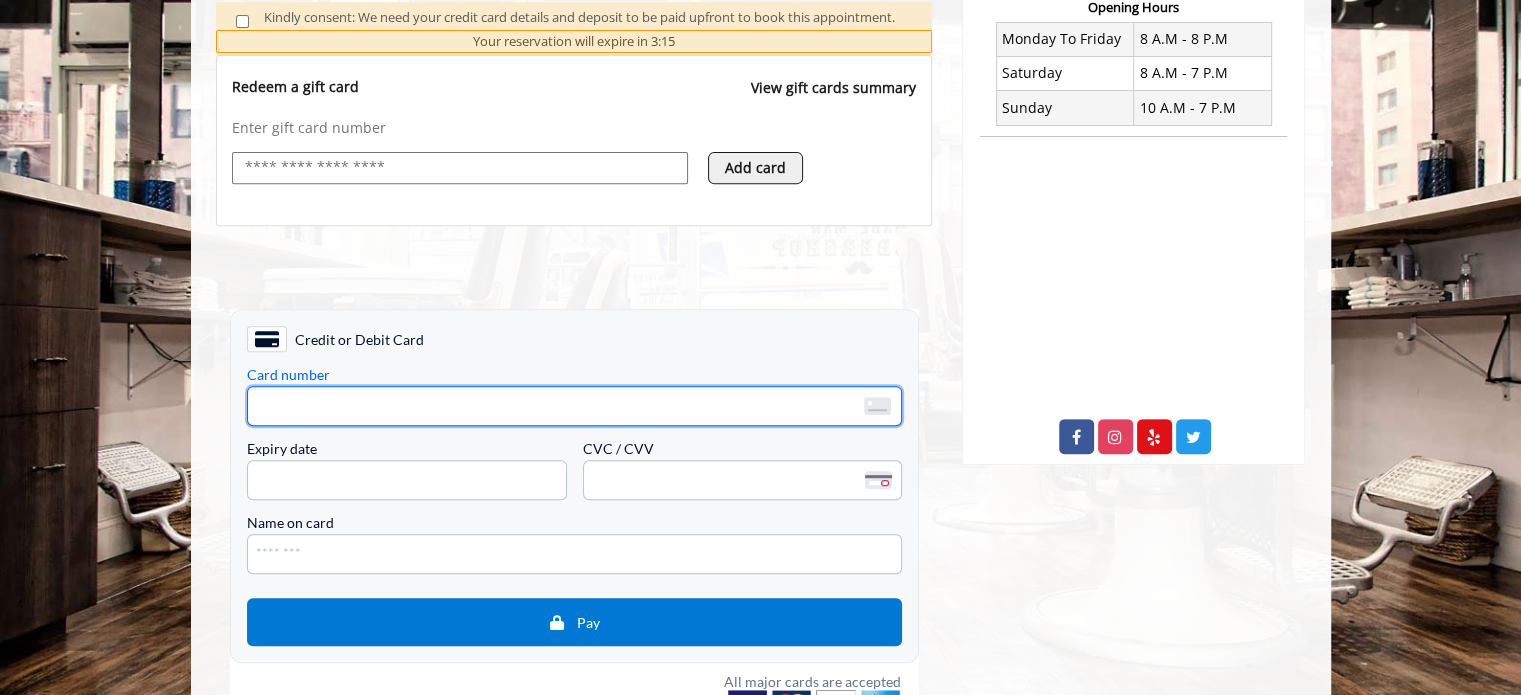scroll, scrollTop: 800, scrollLeft: 0, axis: vertical 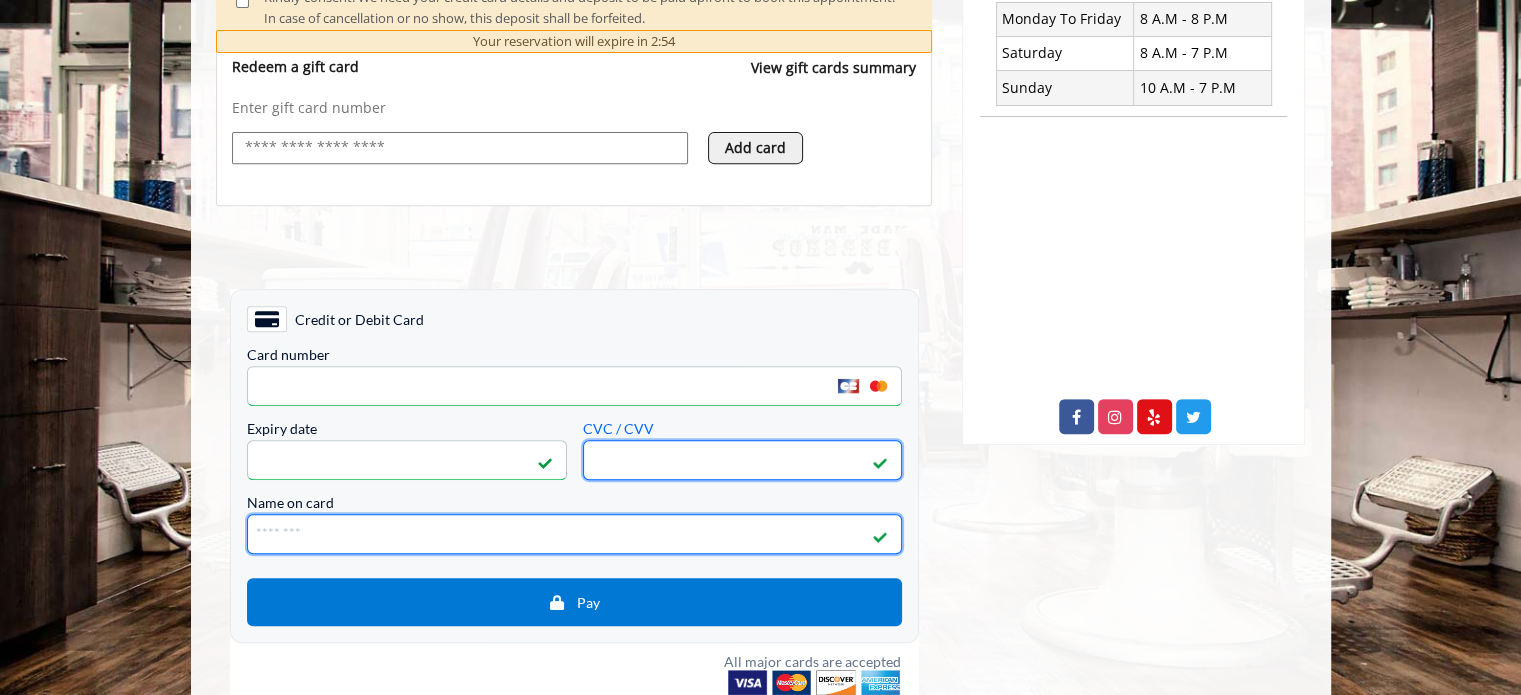 click on "Name on card" at bounding box center [573, 534] 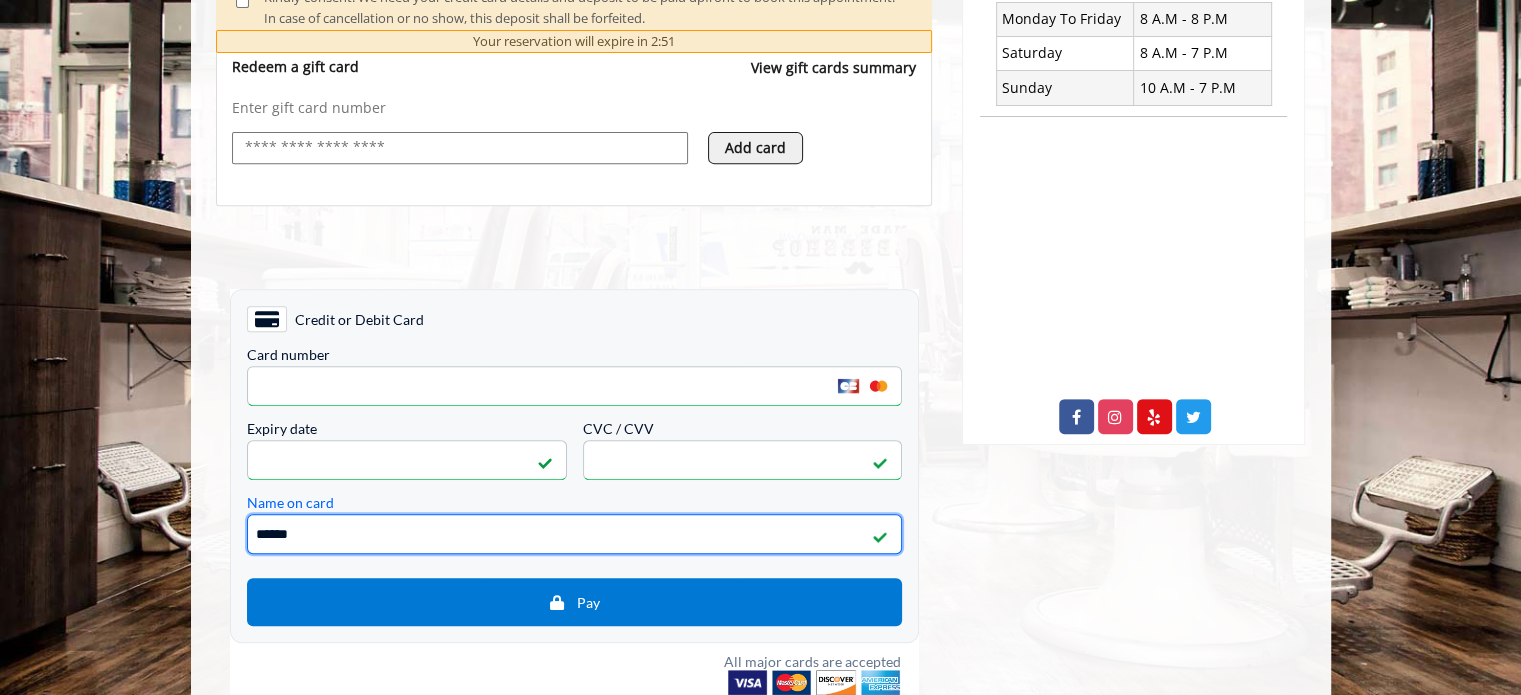 type on "******" 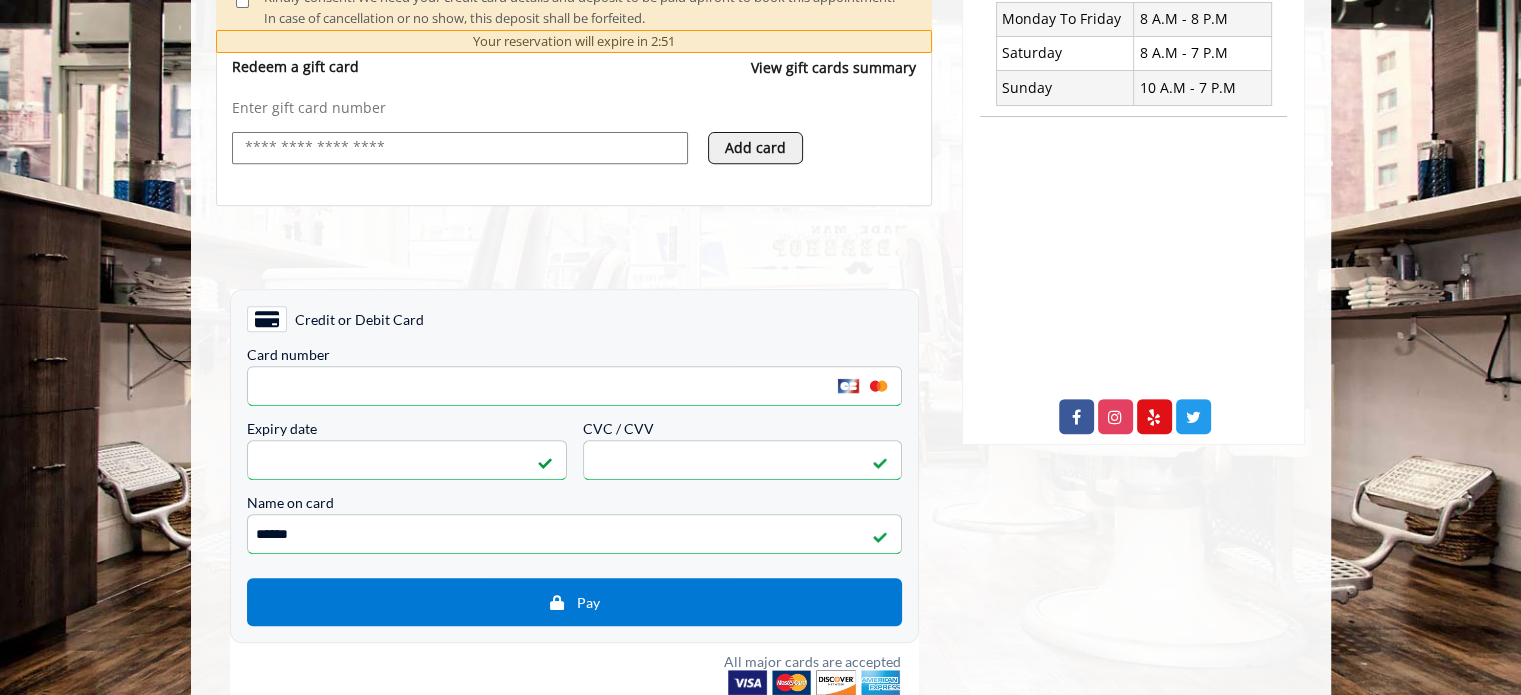 click on "Garment District
1400 Broadway, [CITY]
Phone
+ [PHONE]
Email
info@example.com
Opening Hours
Monday To Friday
8 A.M - 8 P.M
Saturday
8 A.M - 7 P.M
Sunday
10 A.M - 7 P.M" 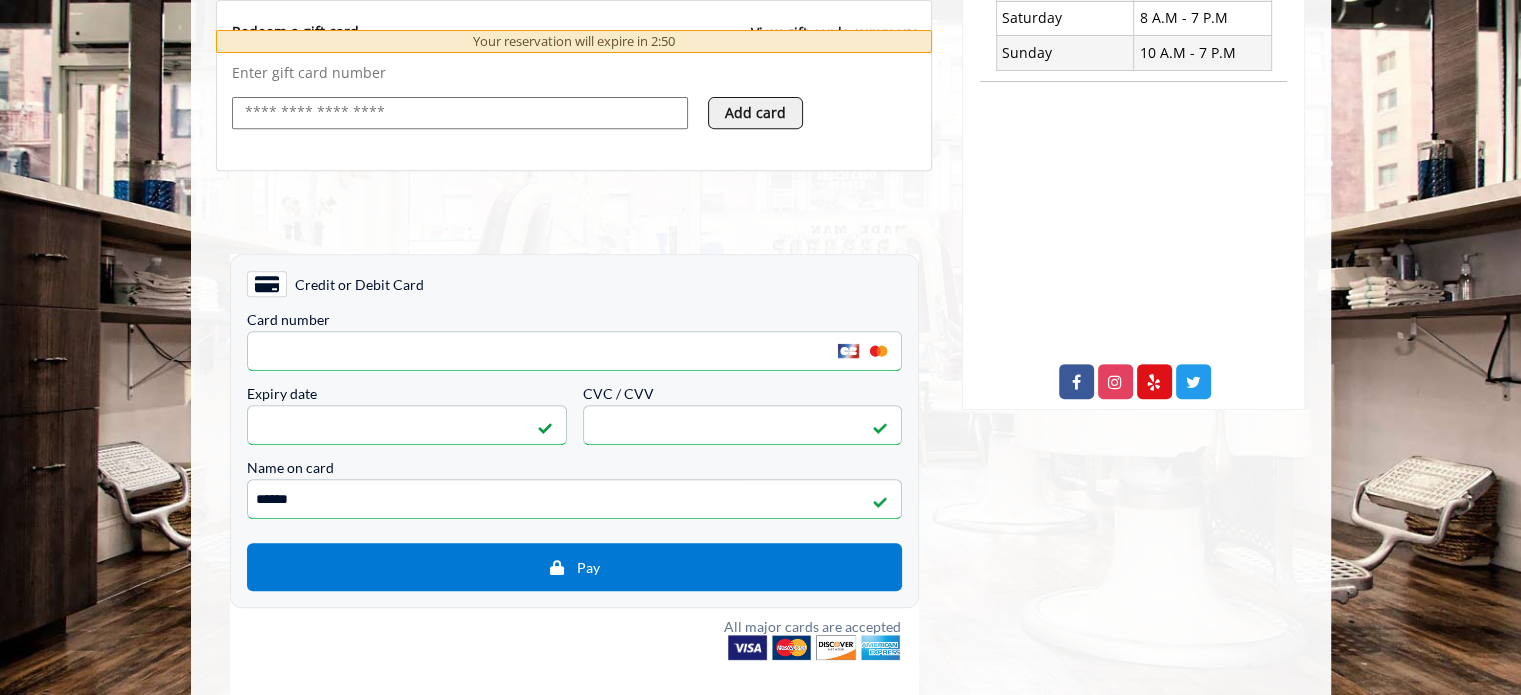 scroll, scrollTop: 1000, scrollLeft: 0, axis: vertical 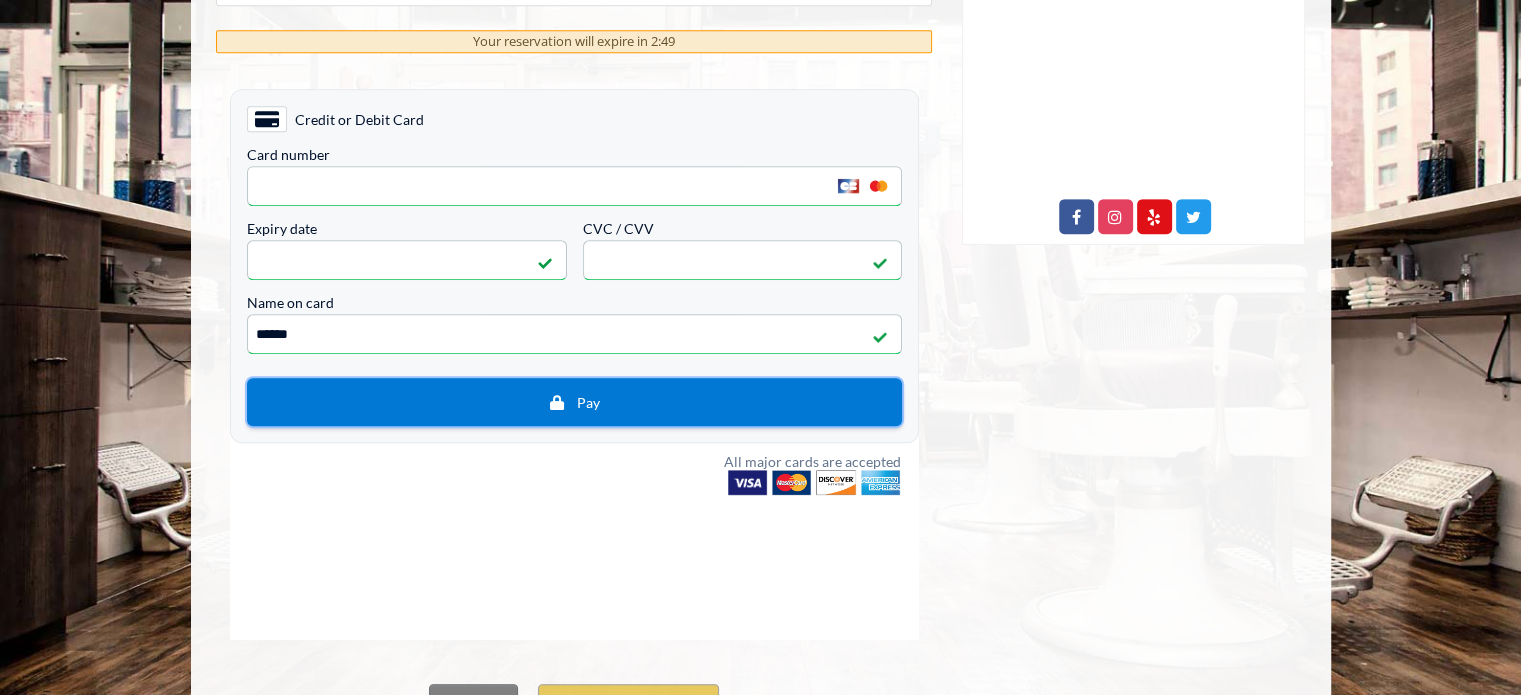 click on "Pay" at bounding box center (573, 402) 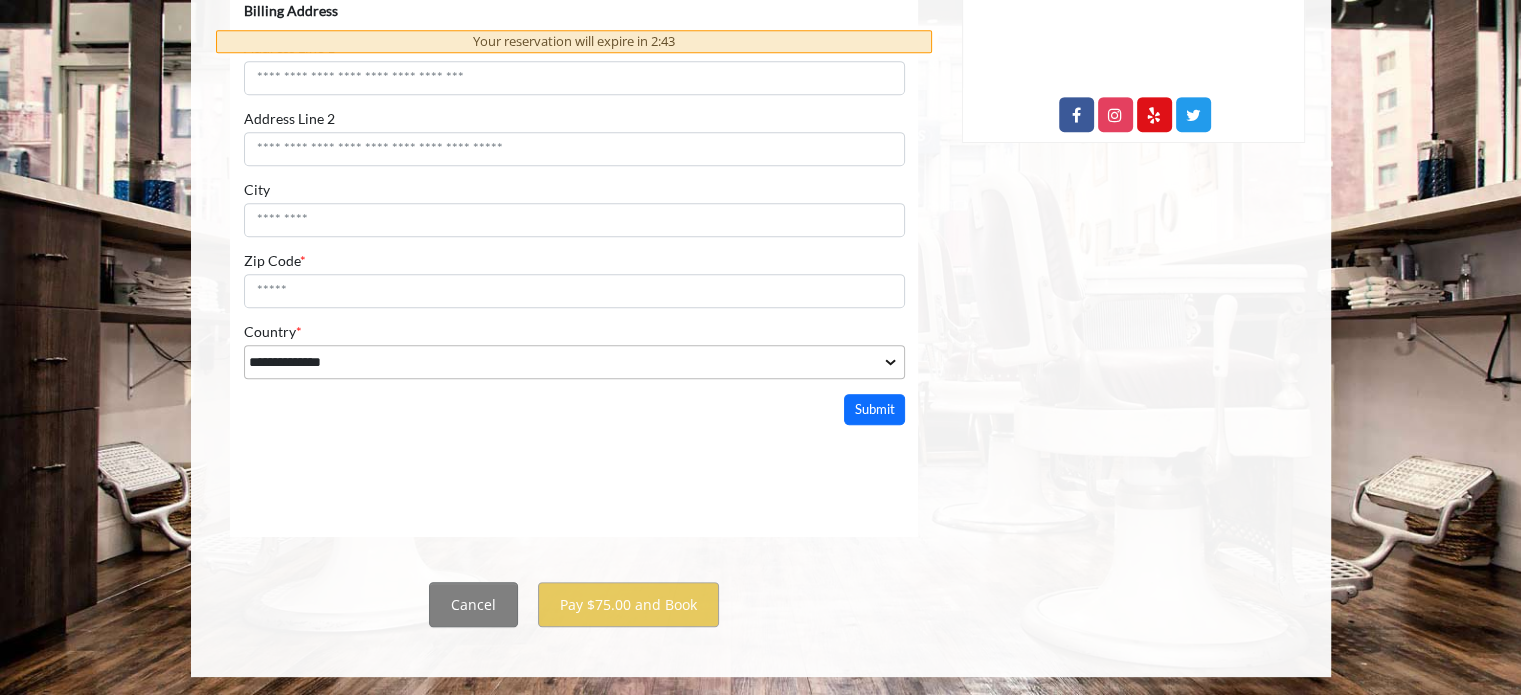 scroll, scrollTop: 0, scrollLeft: 0, axis: both 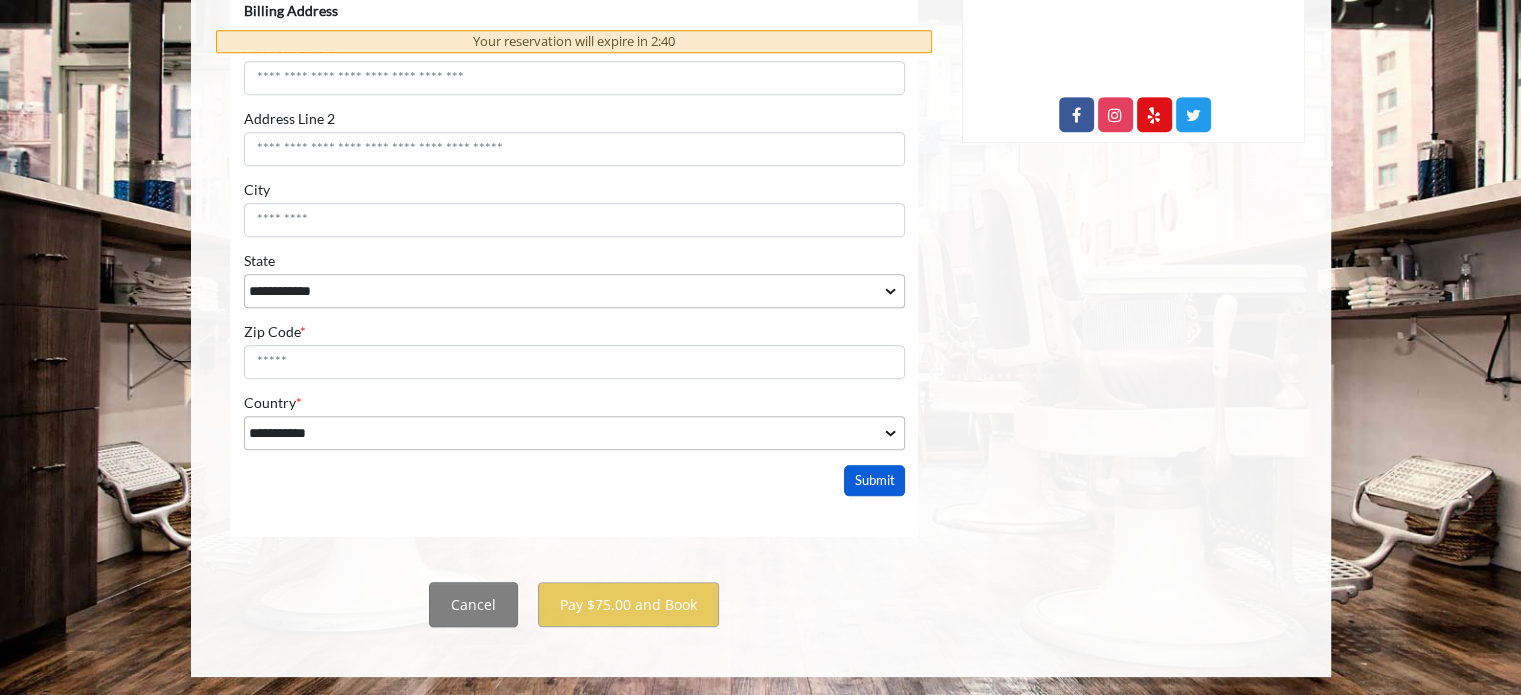 click on "Submit" at bounding box center [874, 481] 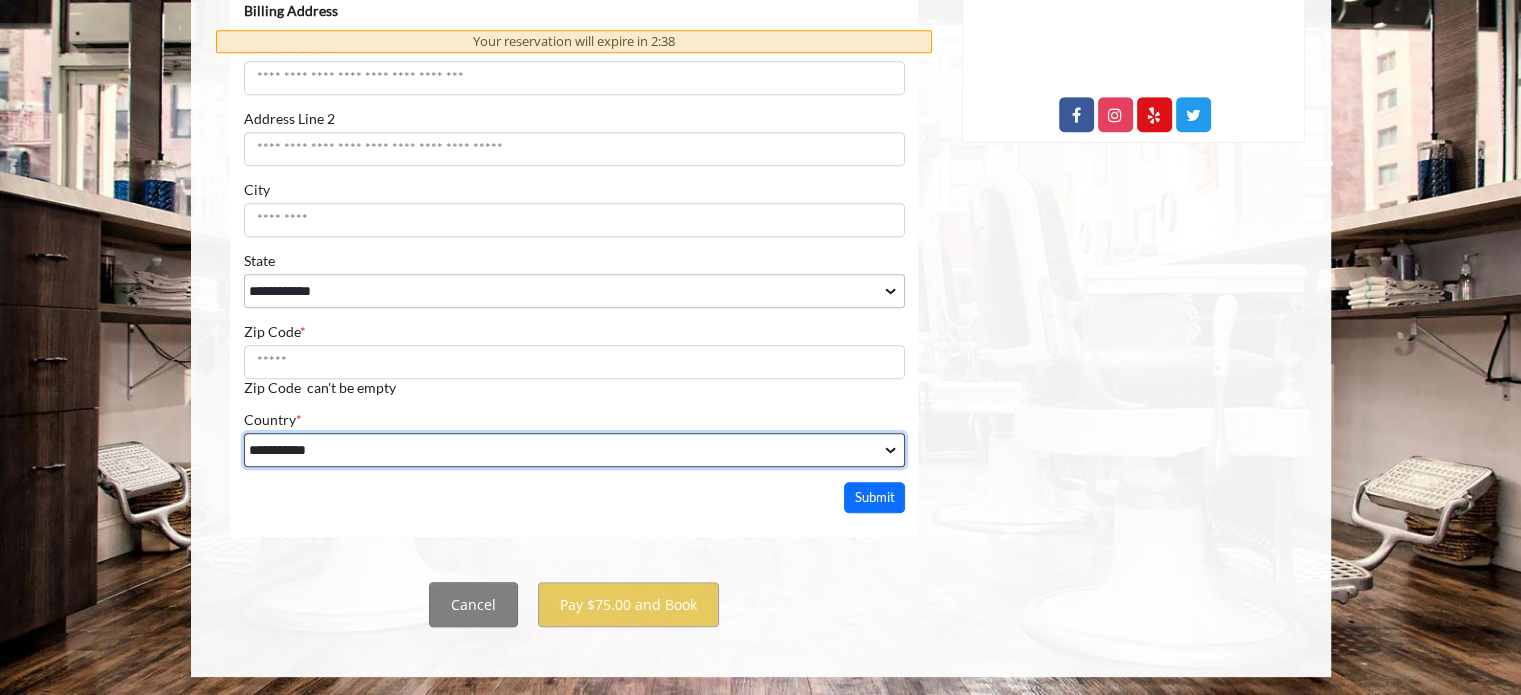click on "**********" at bounding box center (573, 451) 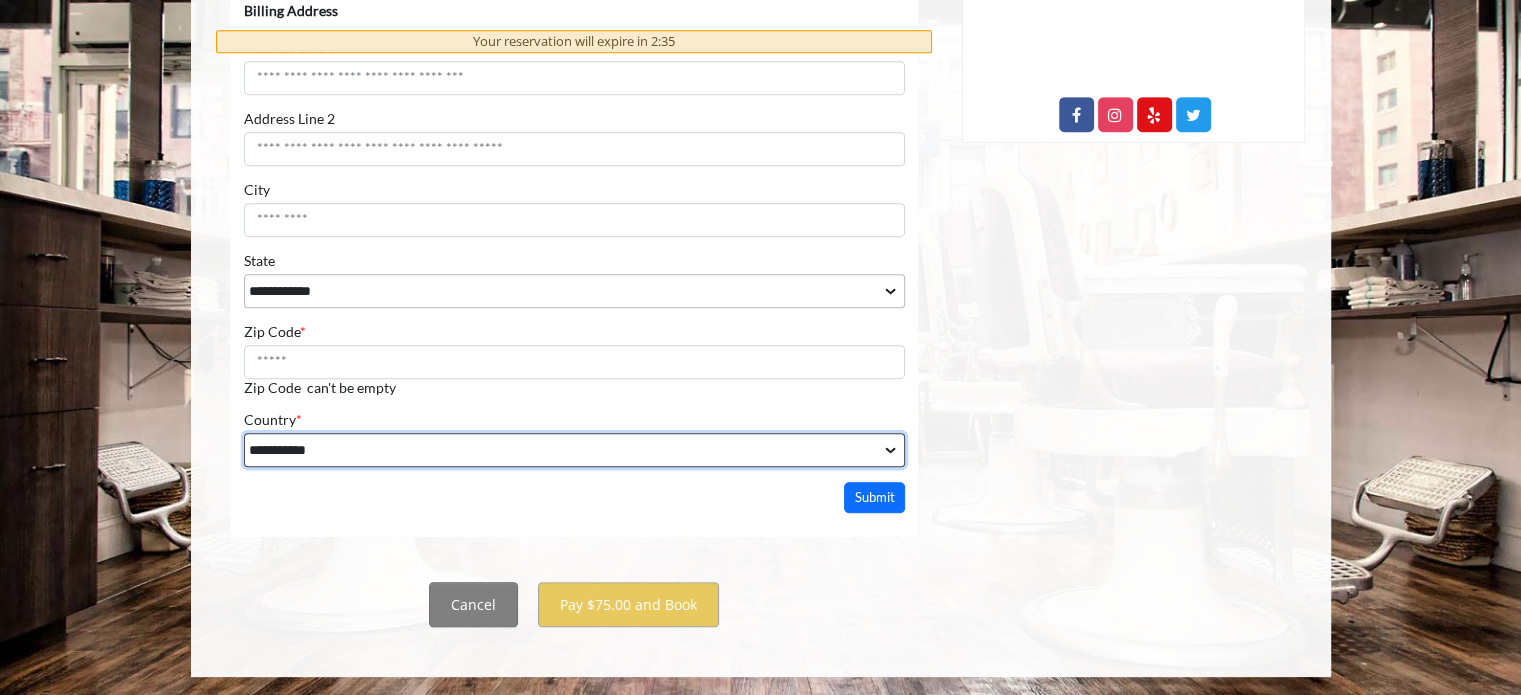 select on "**" 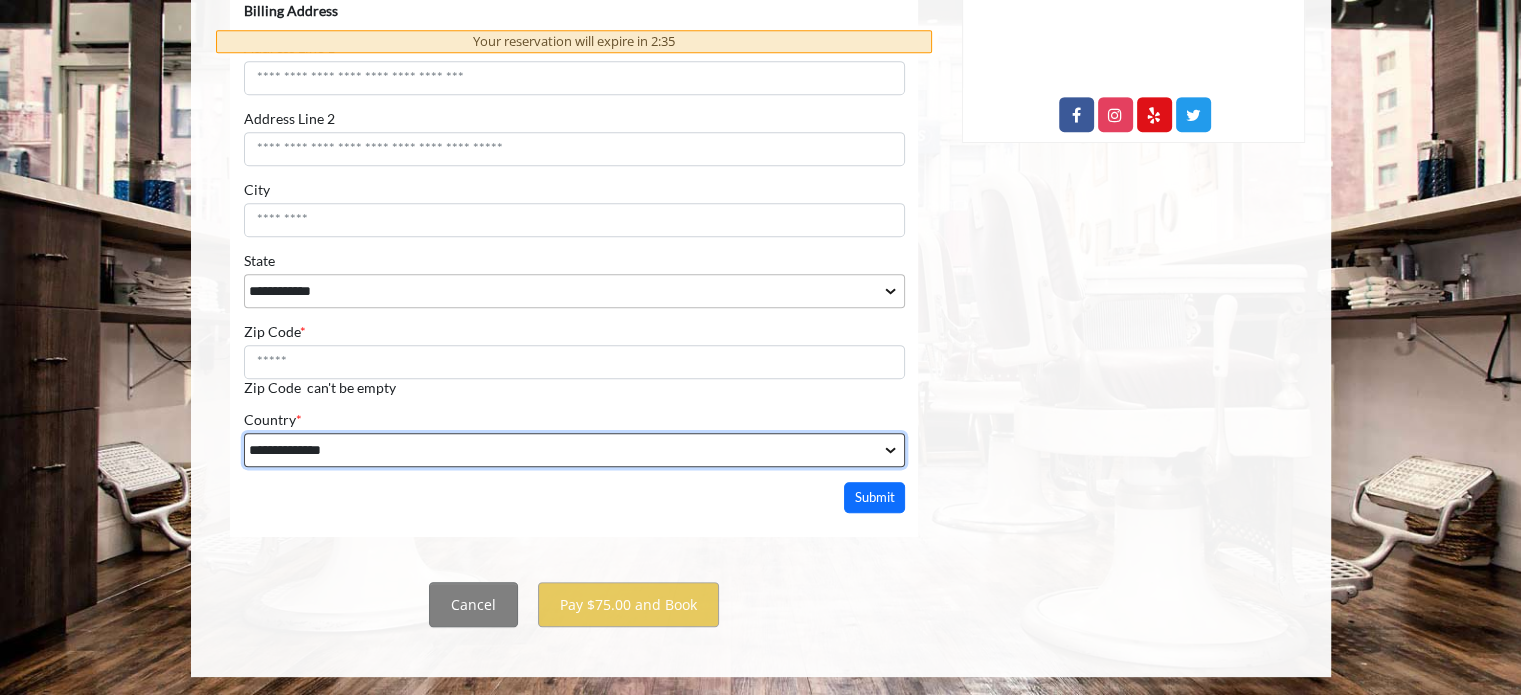 click on "**********" at bounding box center [573, 451] 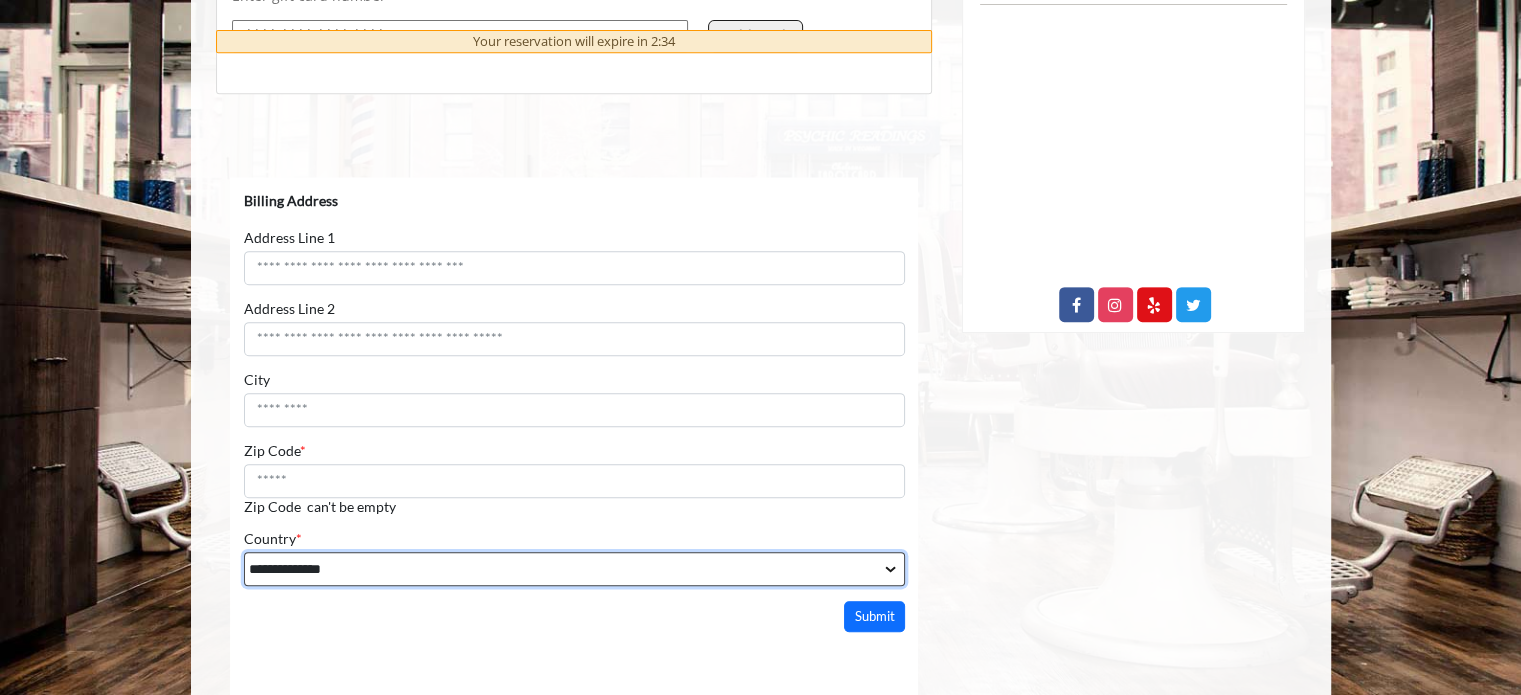 scroll, scrollTop: 902, scrollLeft: 0, axis: vertical 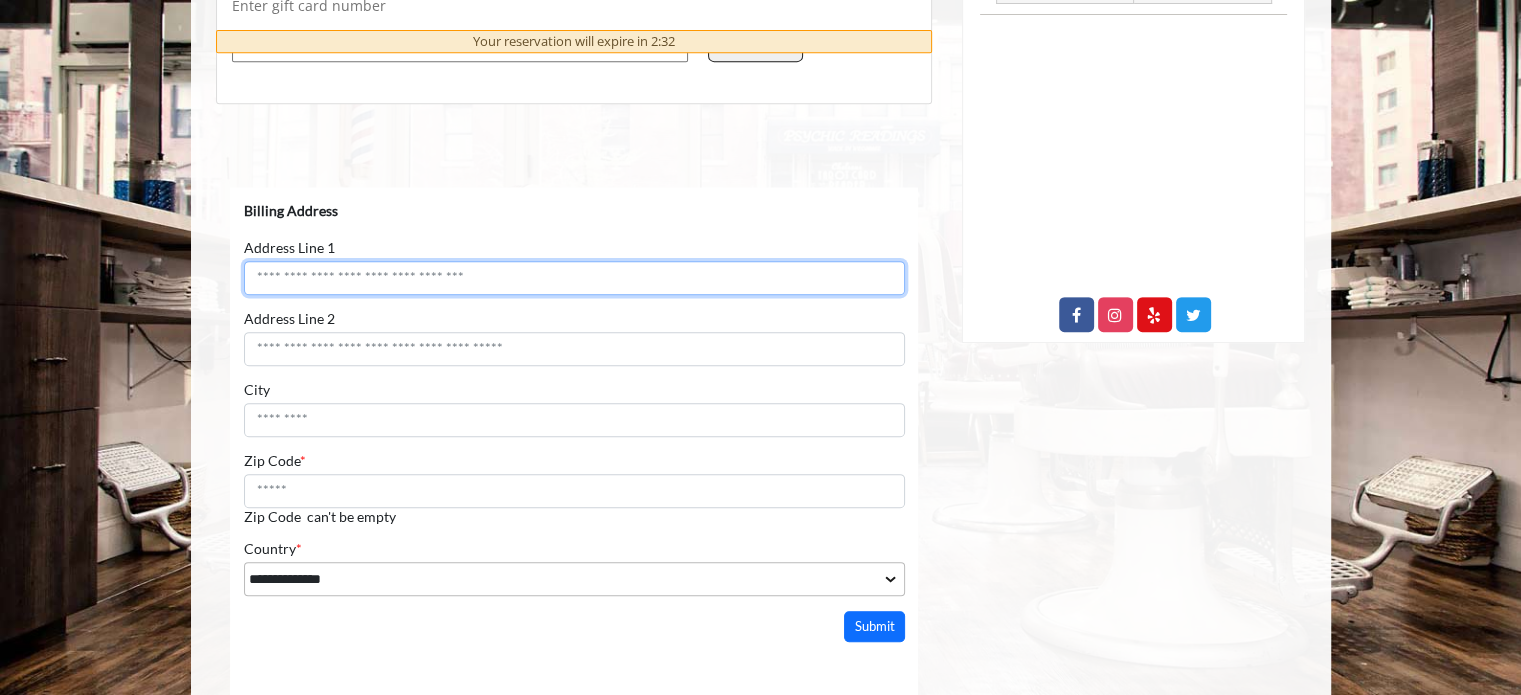 click on "Address Line 1" at bounding box center (573, 278) 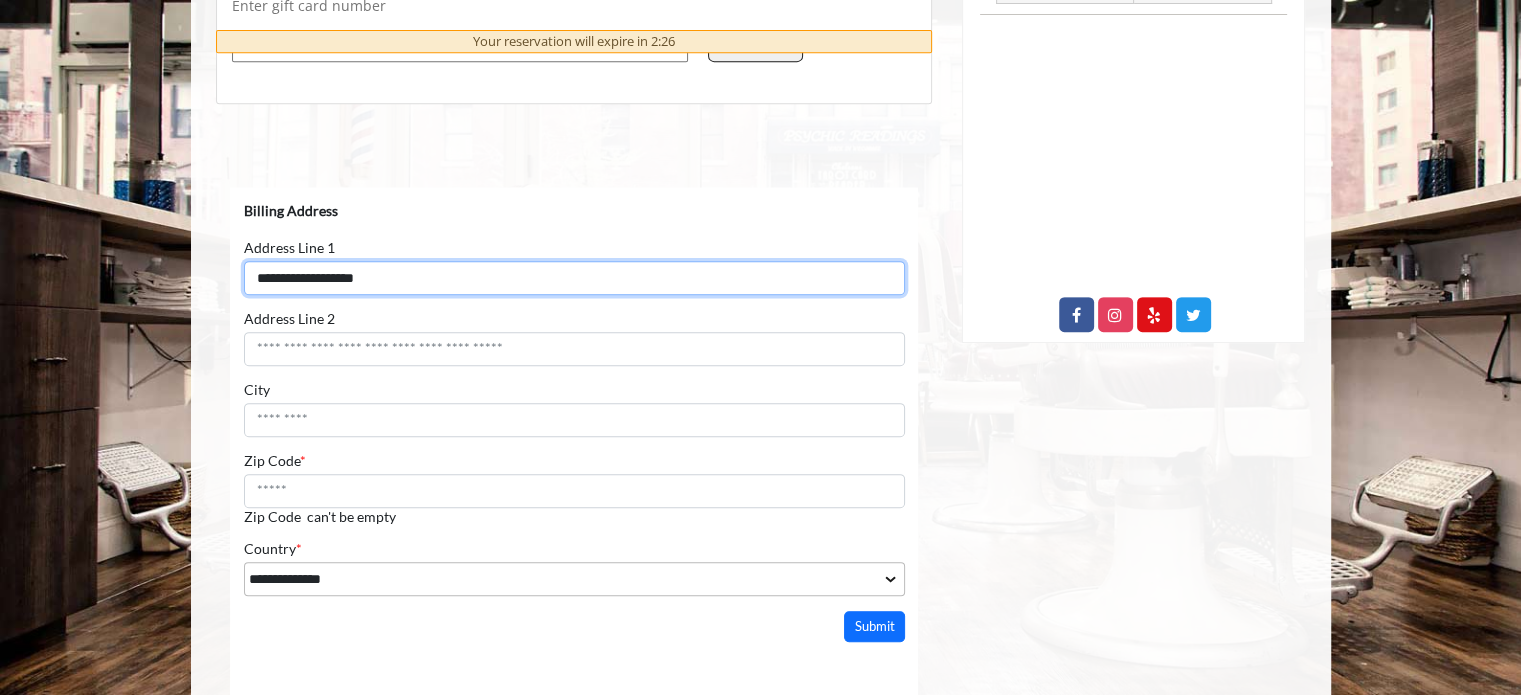 type on "**********" 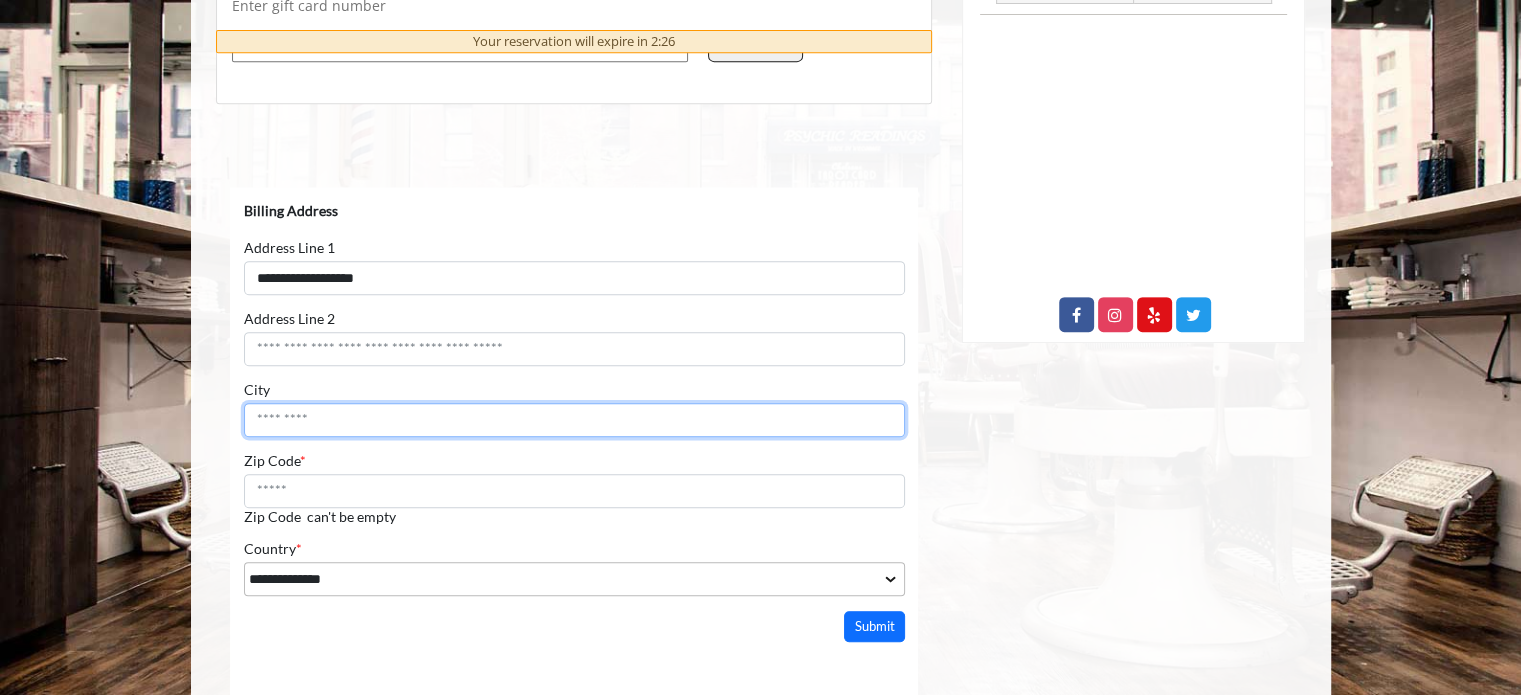 click on "City" at bounding box center (573, 420) 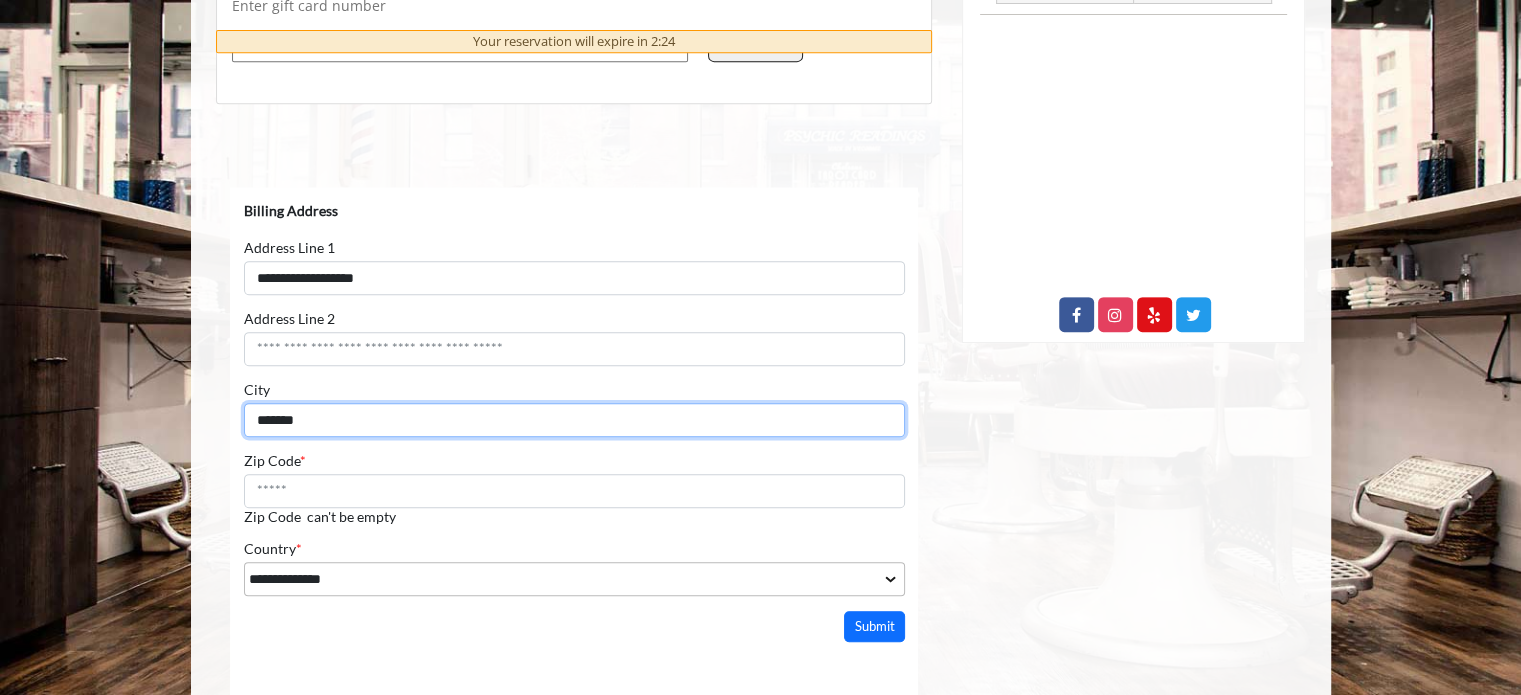 type on "*******" 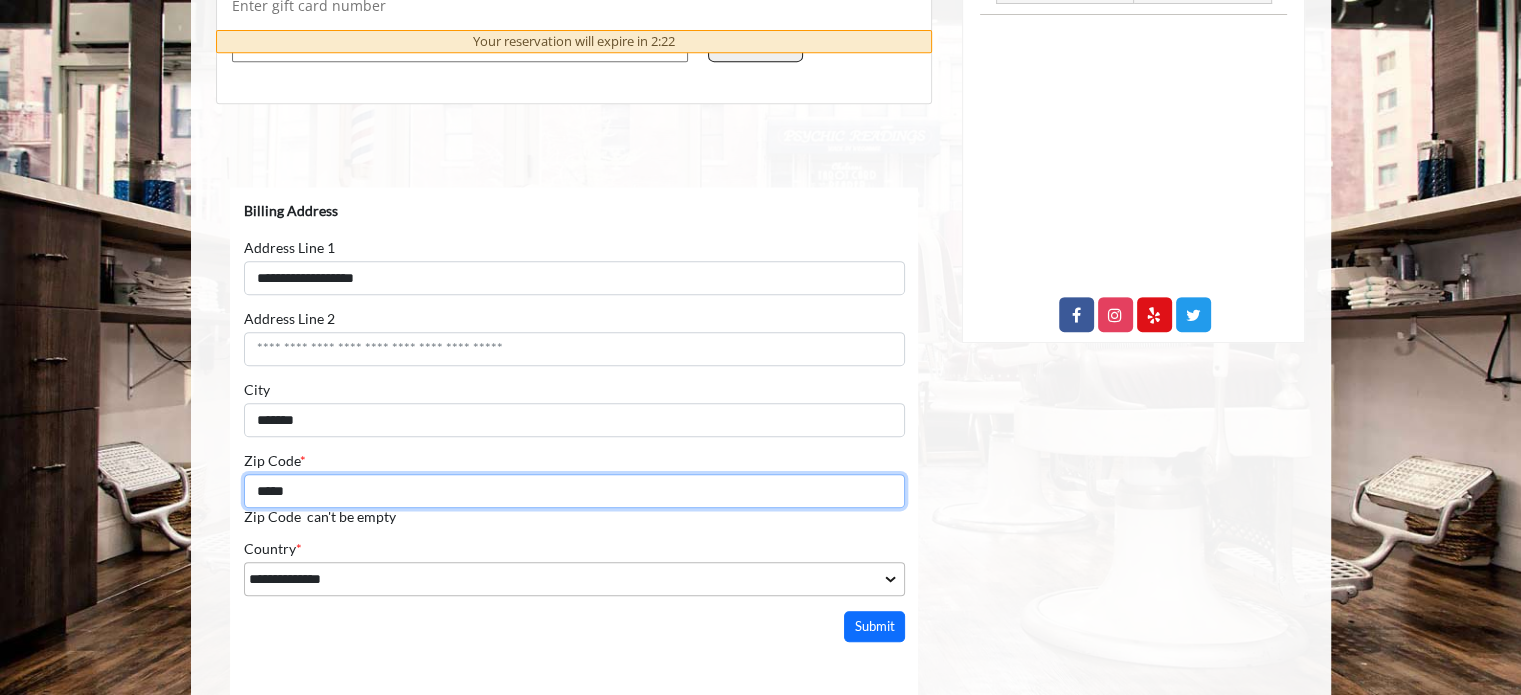 type on "*****" 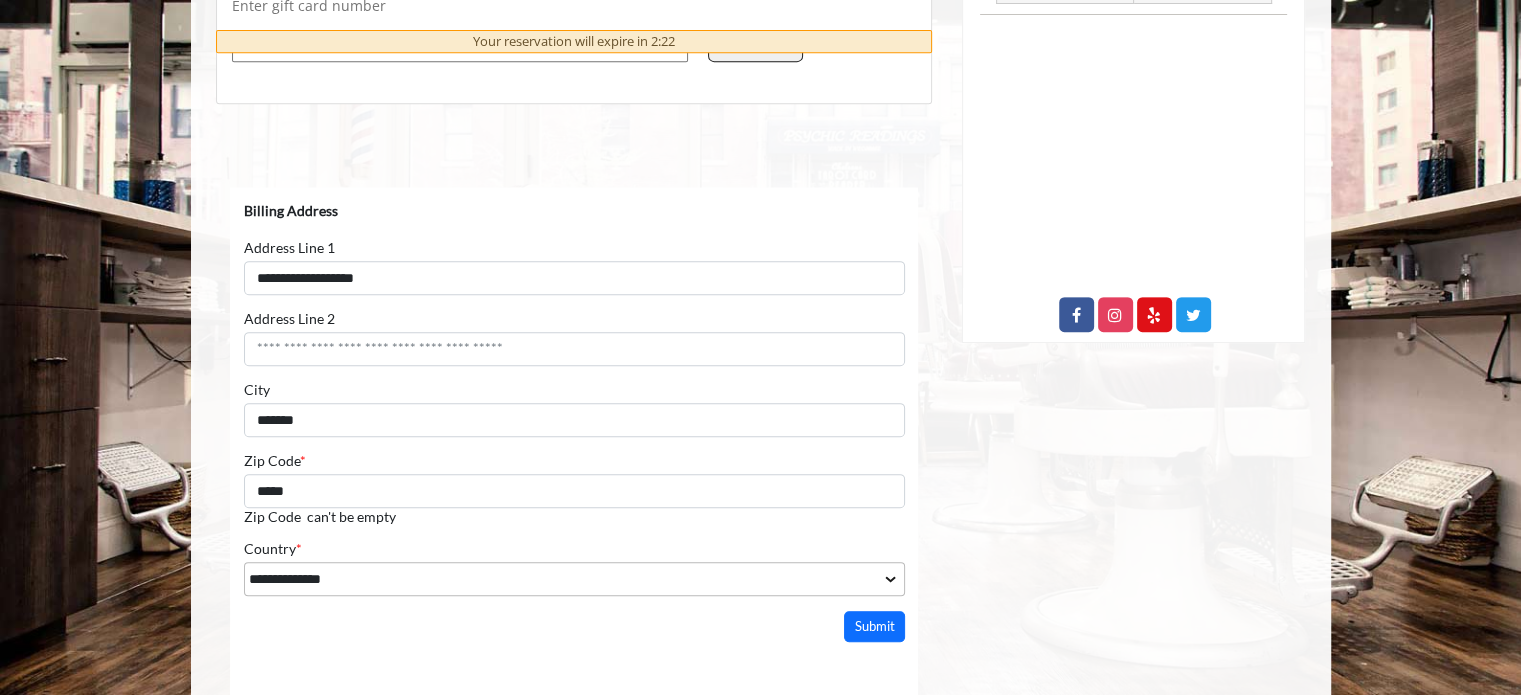 click on "**********" at bounding box center [573, 414] 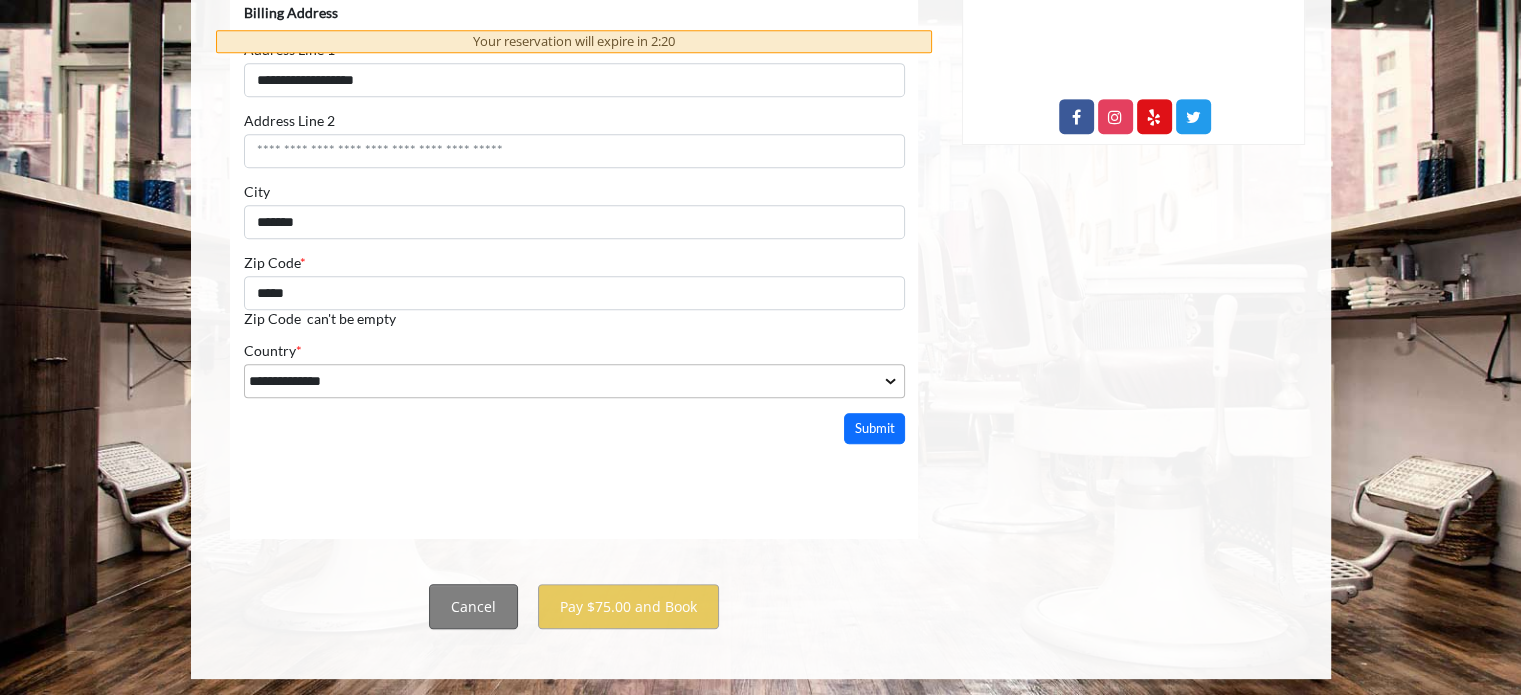 scroll, scrollTop: 1102, scrollLeft: 0, axis: vertical 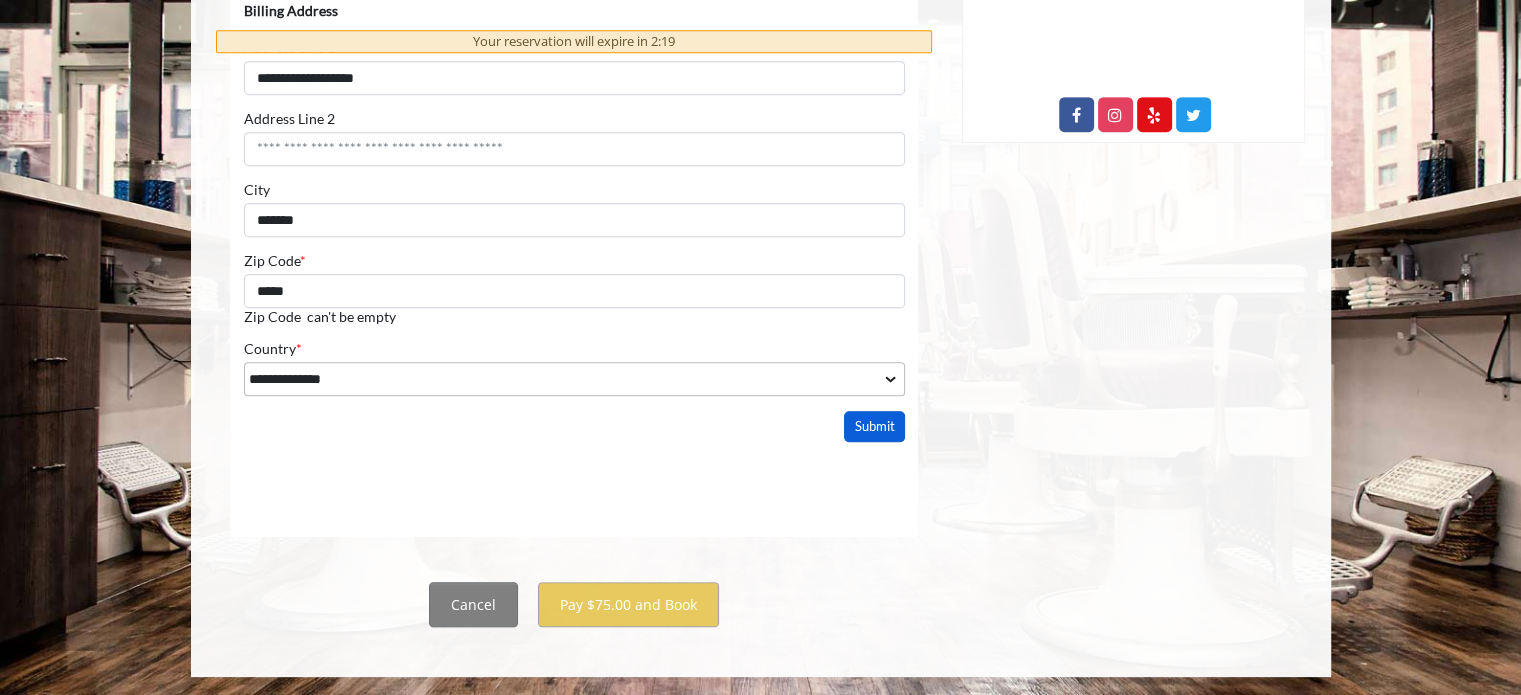 click on "Submit" at bounding box center [874, 427] 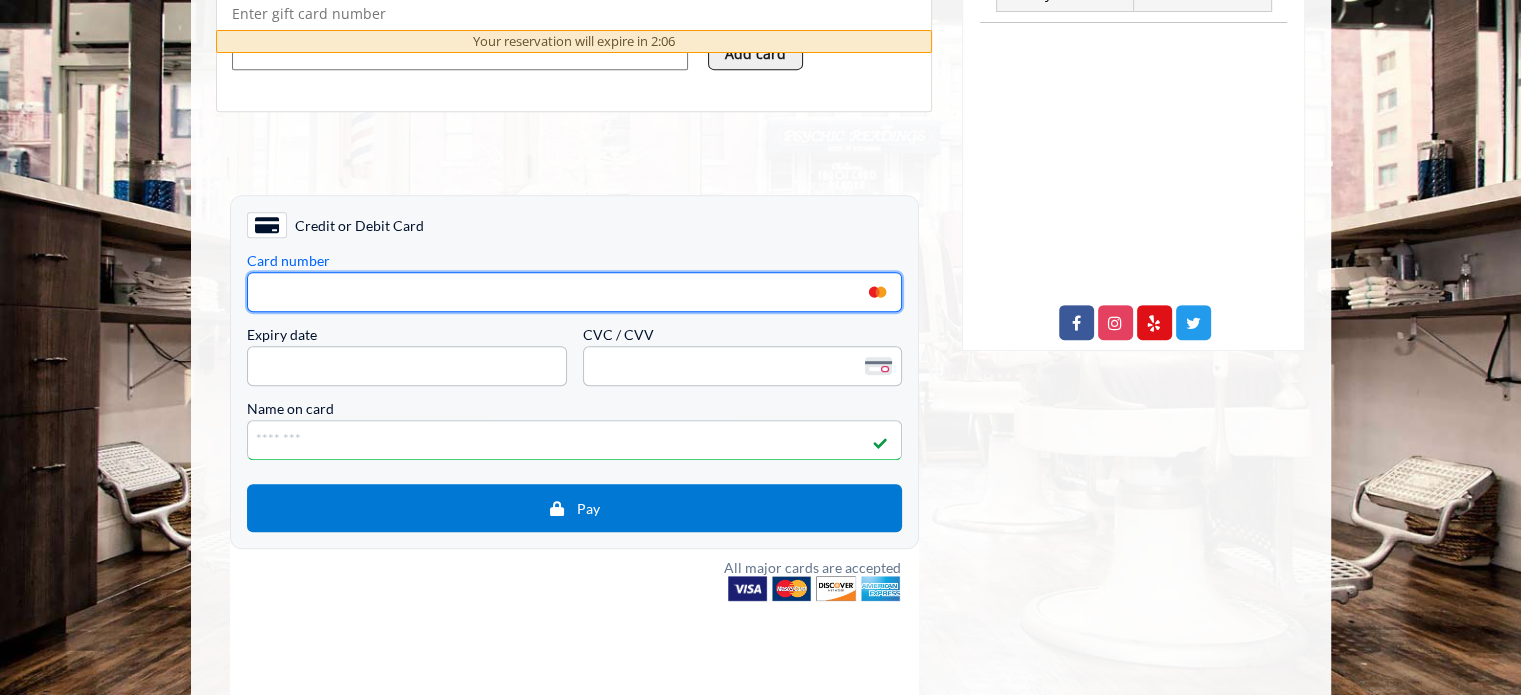 scroll, scrollTop: 900, scrollLeft: 0, axis: vertical 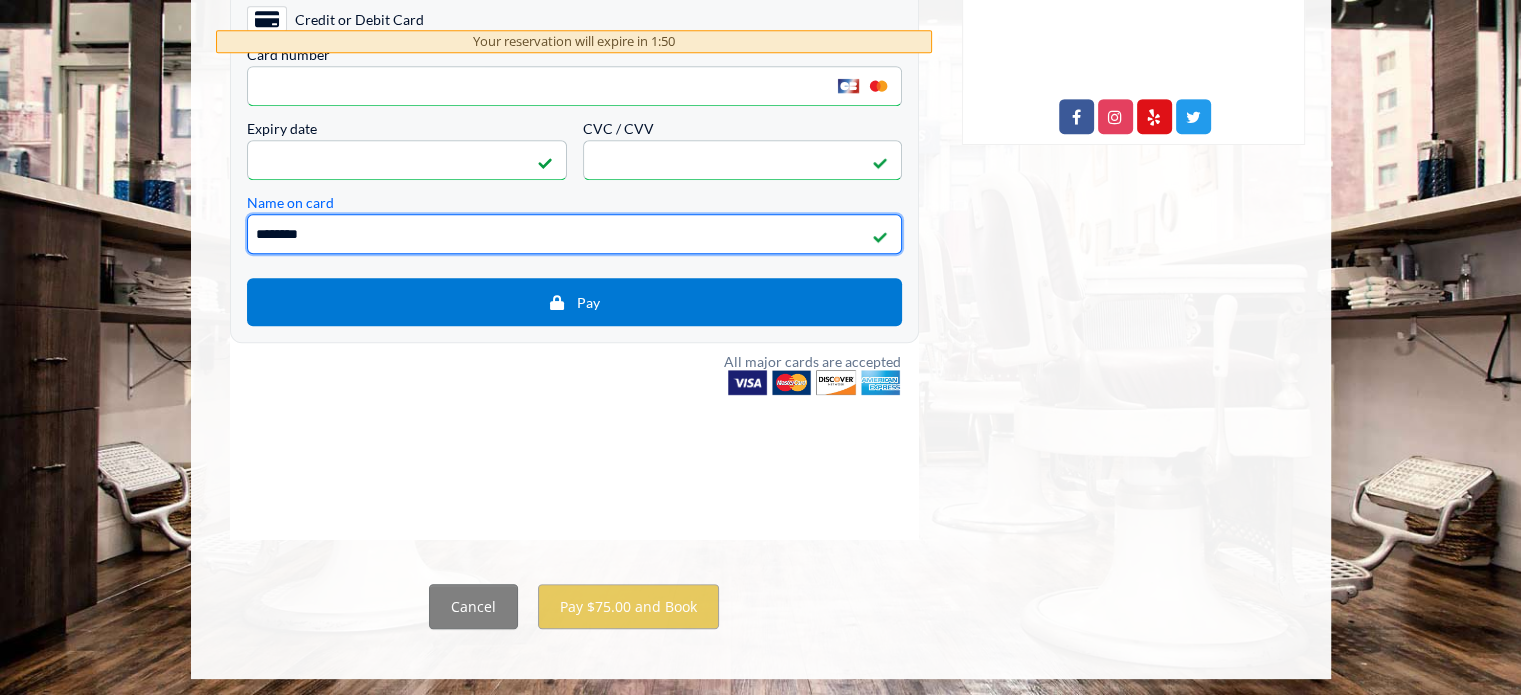 type on "********" 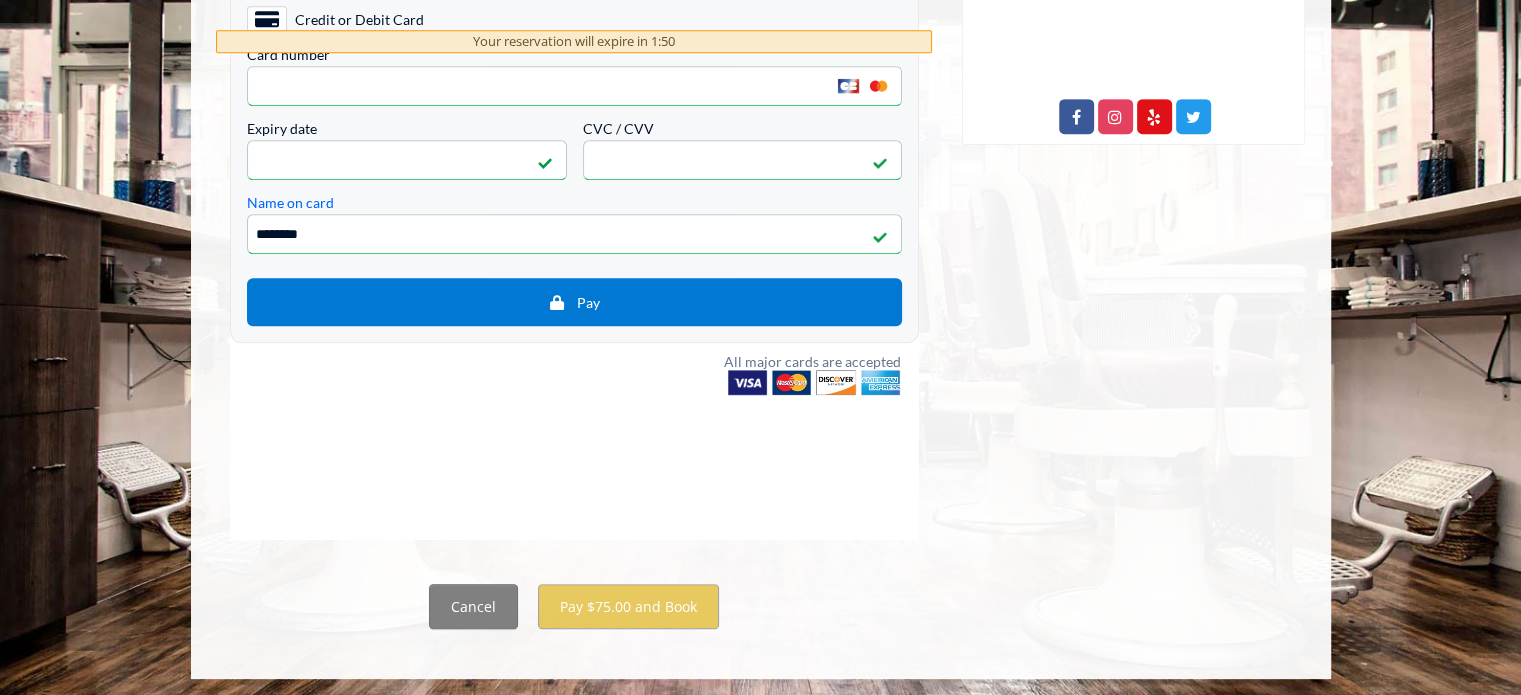 click on "**********" at bounding box center (573, 193) 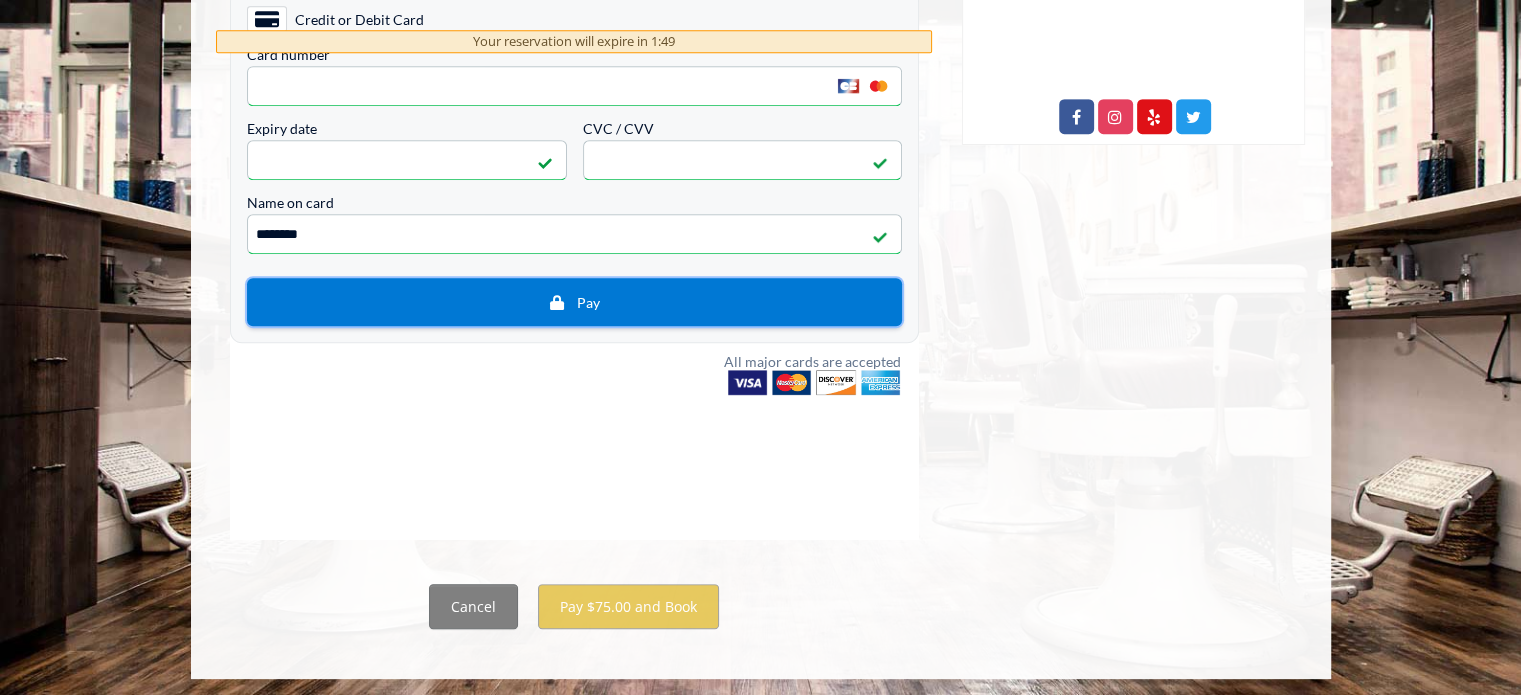 click on "Pay" at bounding box center [573, 303] 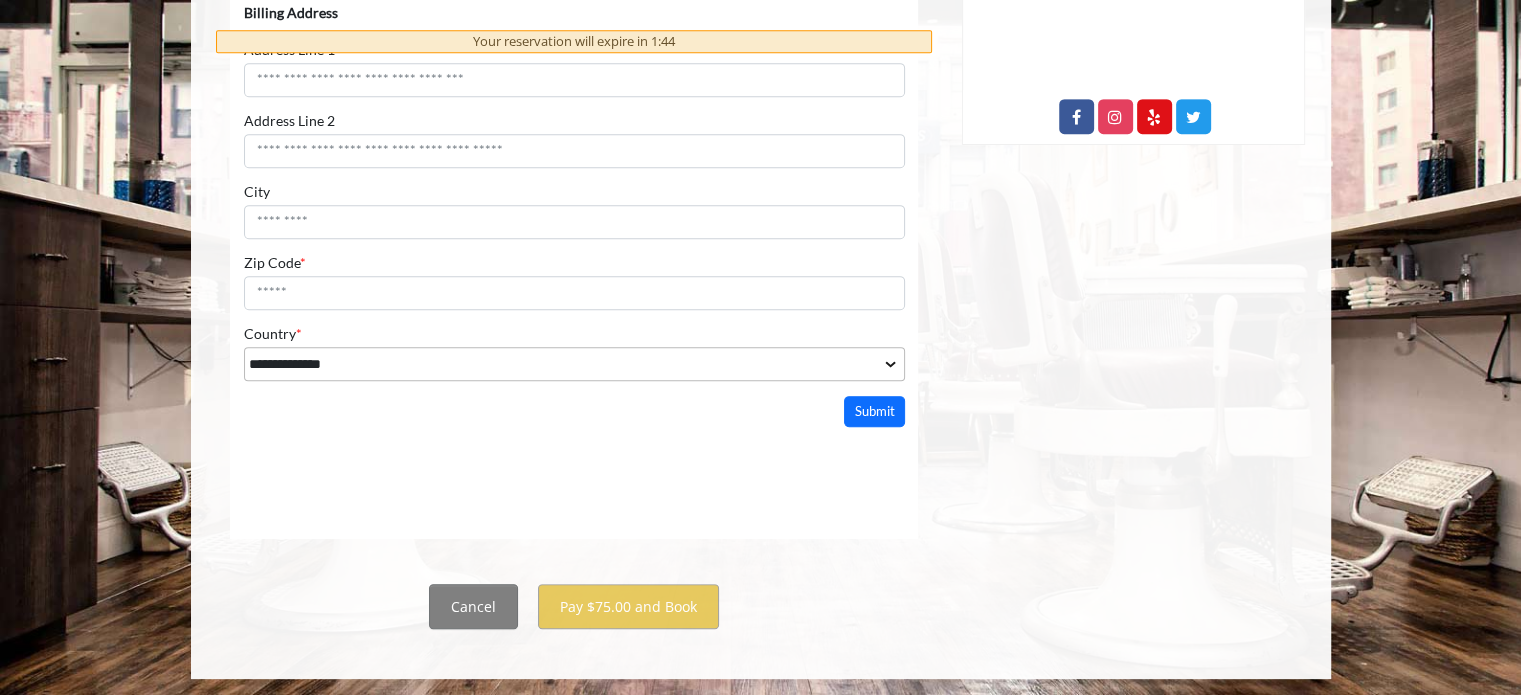 scroll, scrollTop: 0, scrollLeft: 0, axis: both 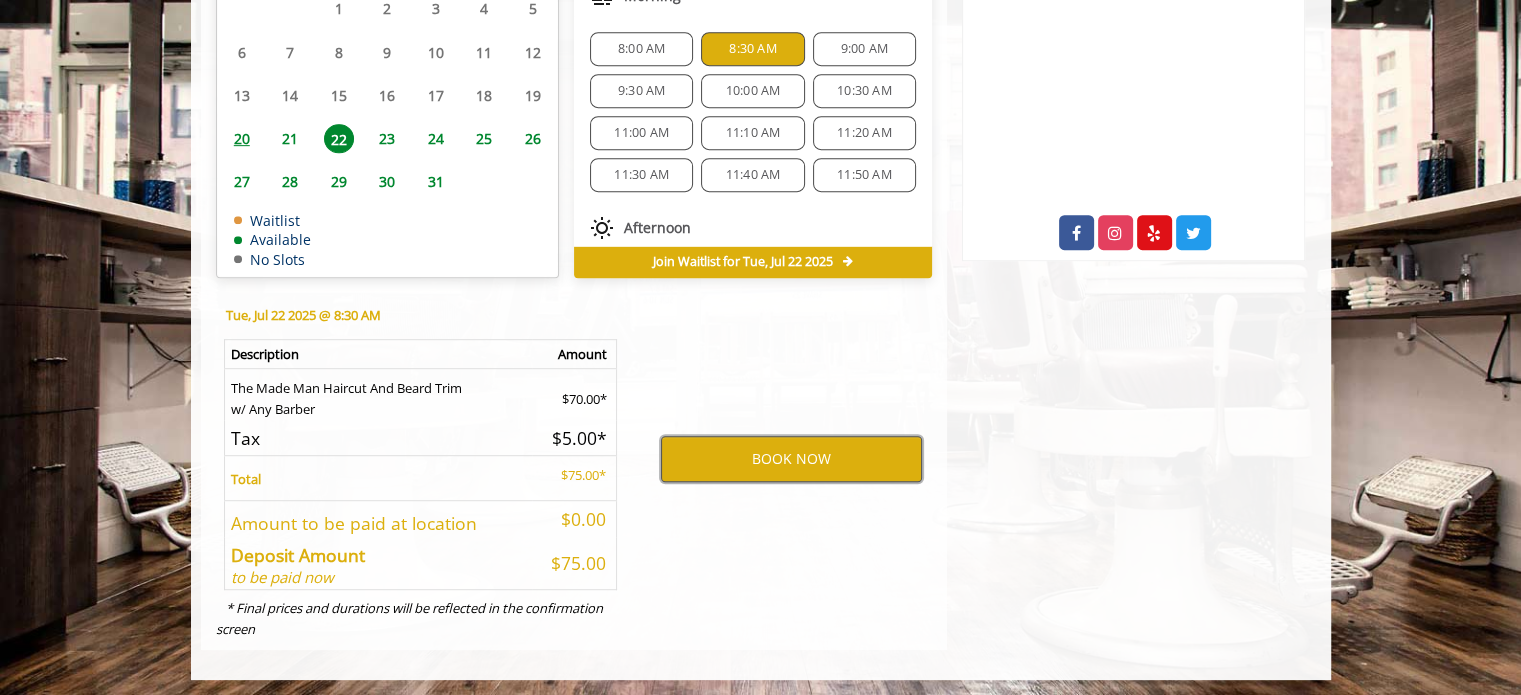 click on "BOOK NOW" at bounding box center [791, 459] 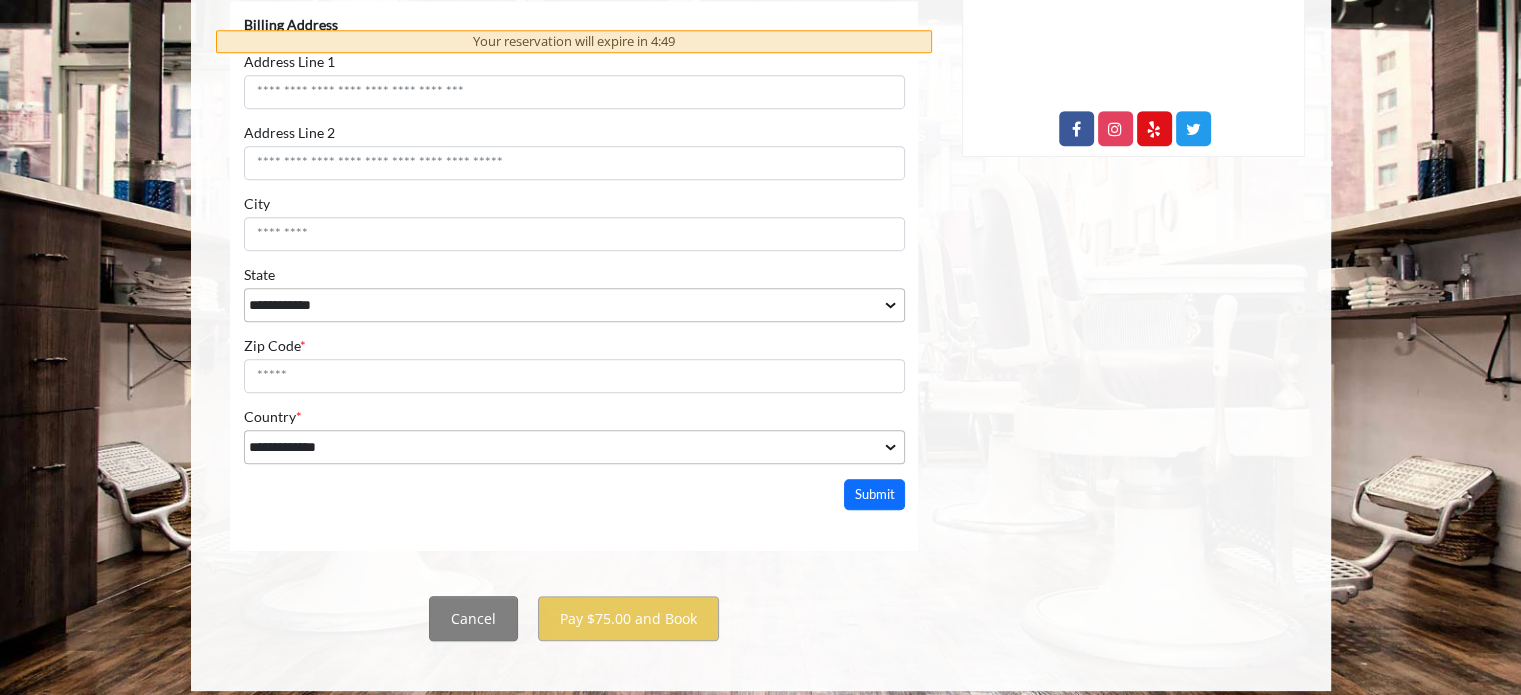 scroll, scrollTop: 1102, scrollLeft: 0, axis: vertical 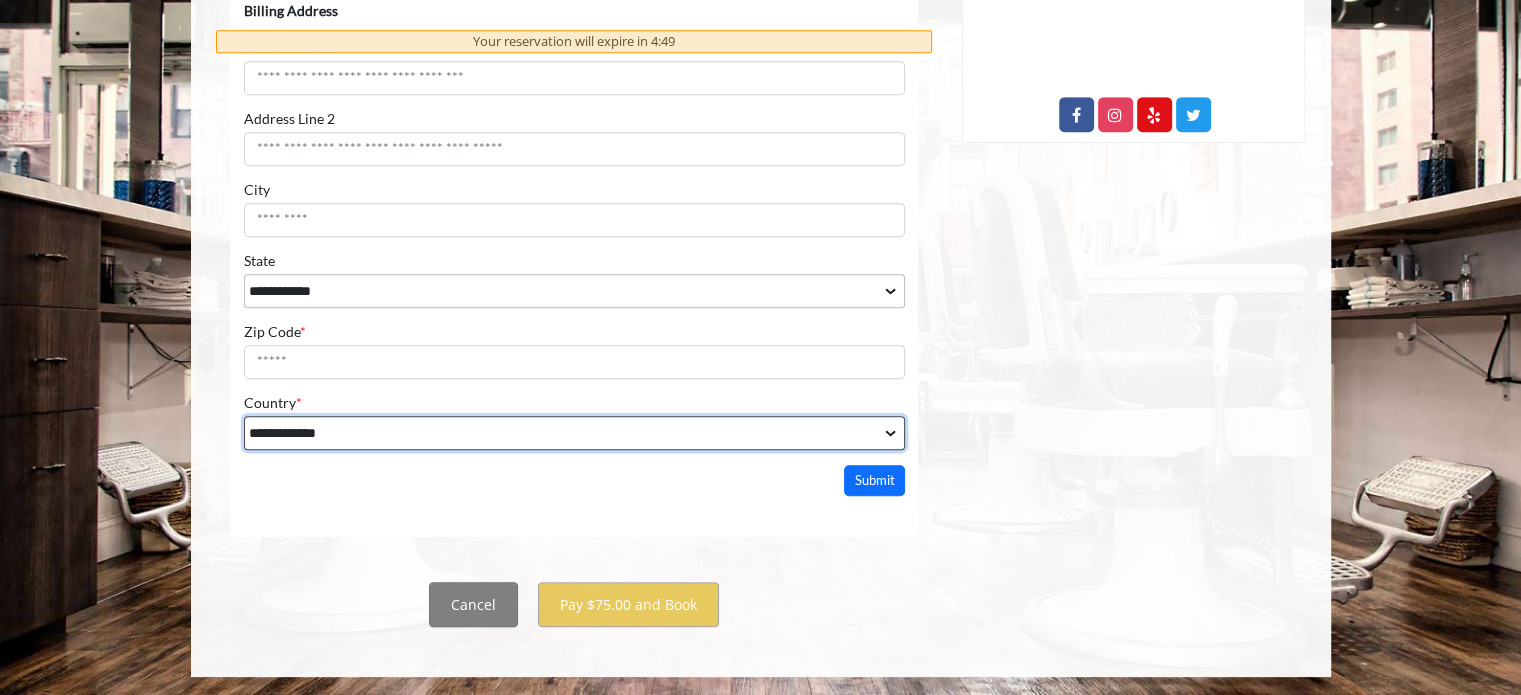 click on "**********" at bounding box center (573, 434) 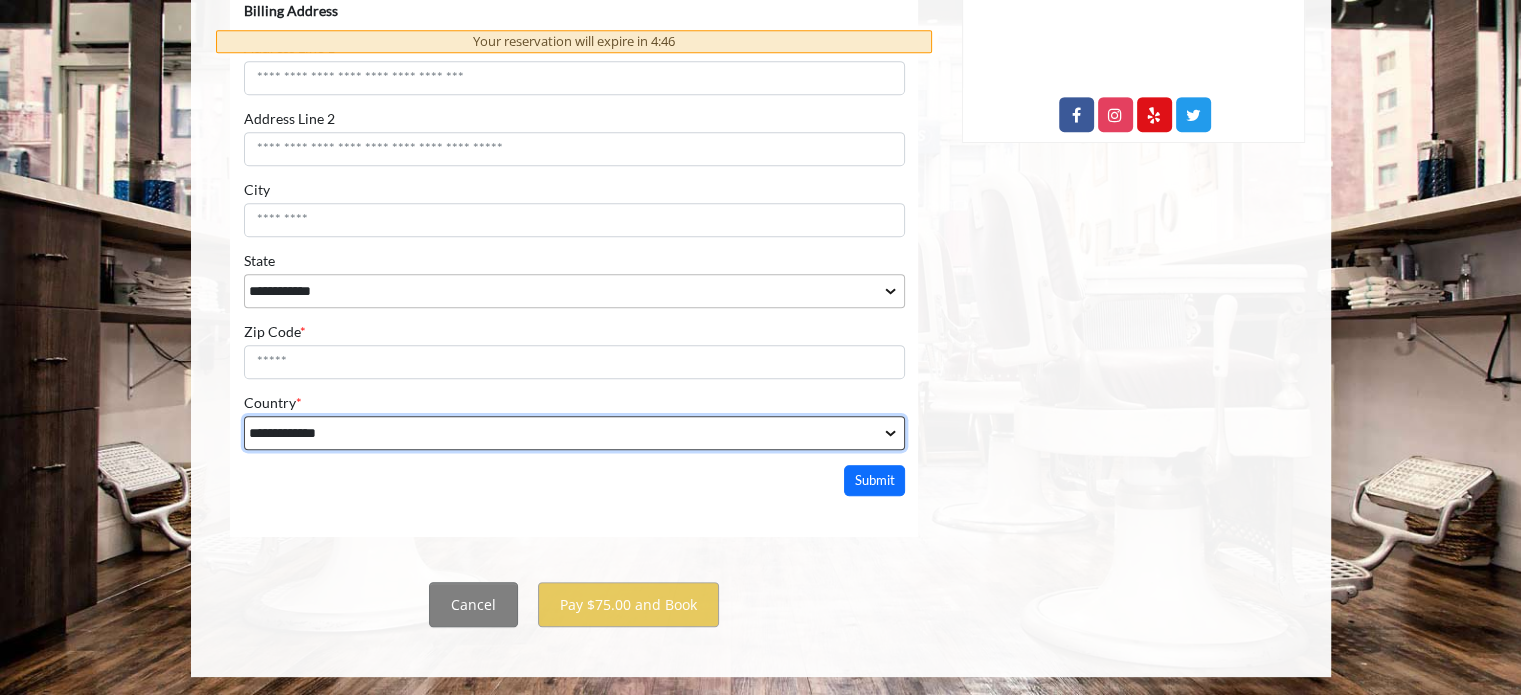 select on "**" 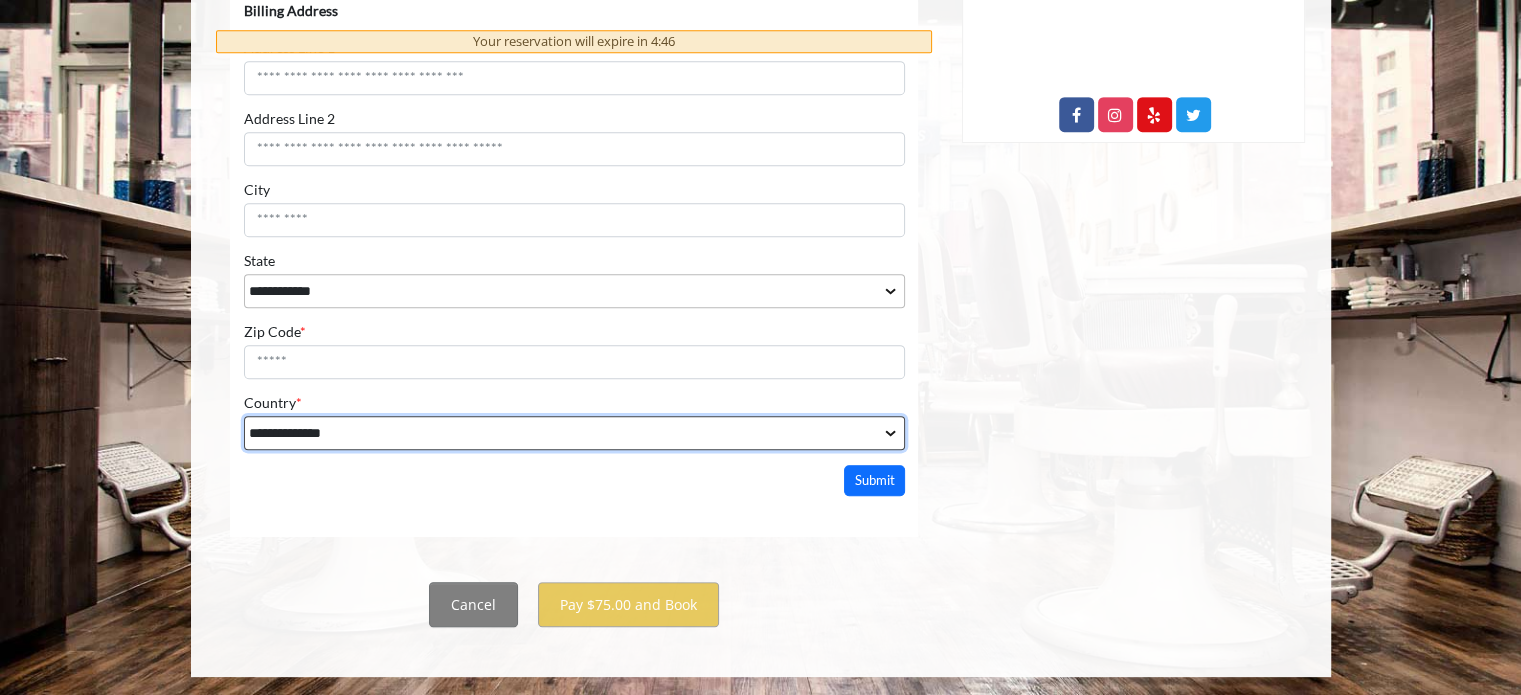 click on "**********" at bounding box center (573, 434) 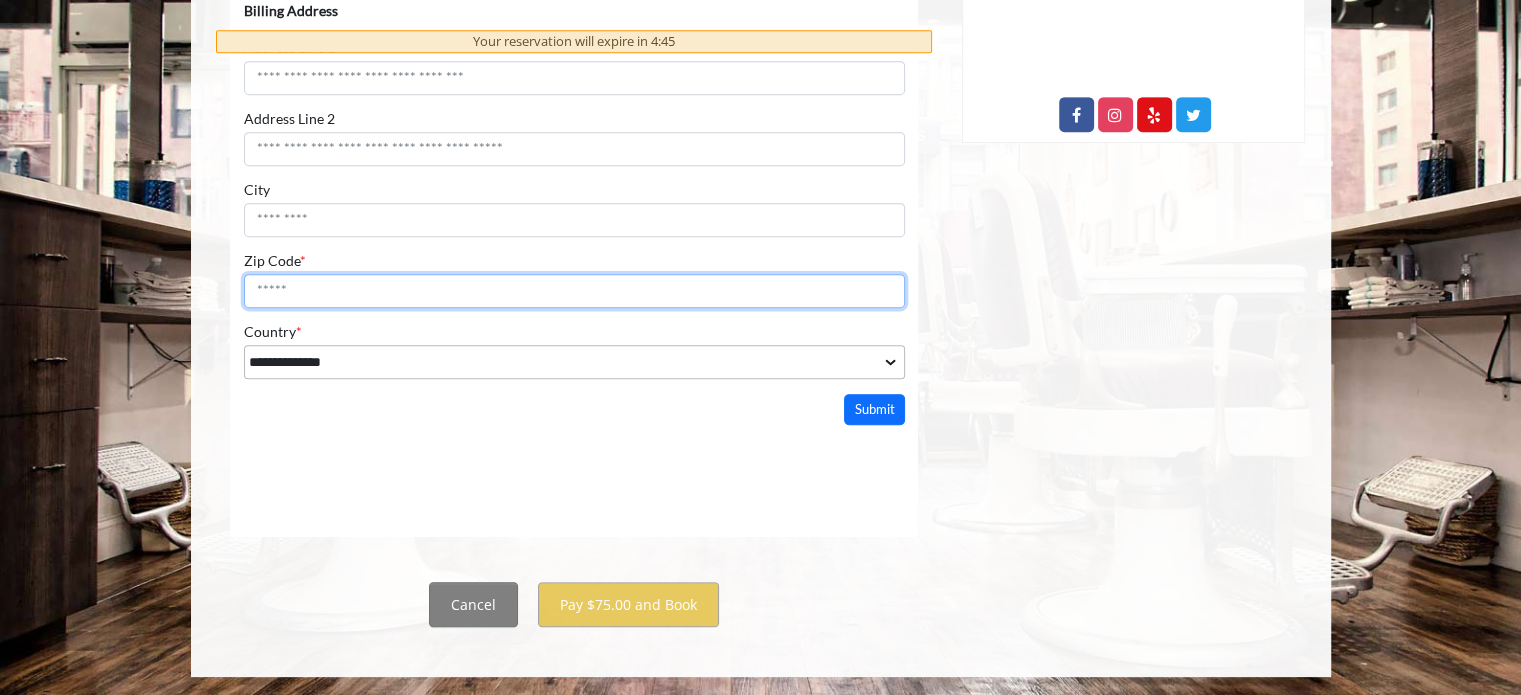 click on "Zip Code  *" at bounding box center (573, 292) 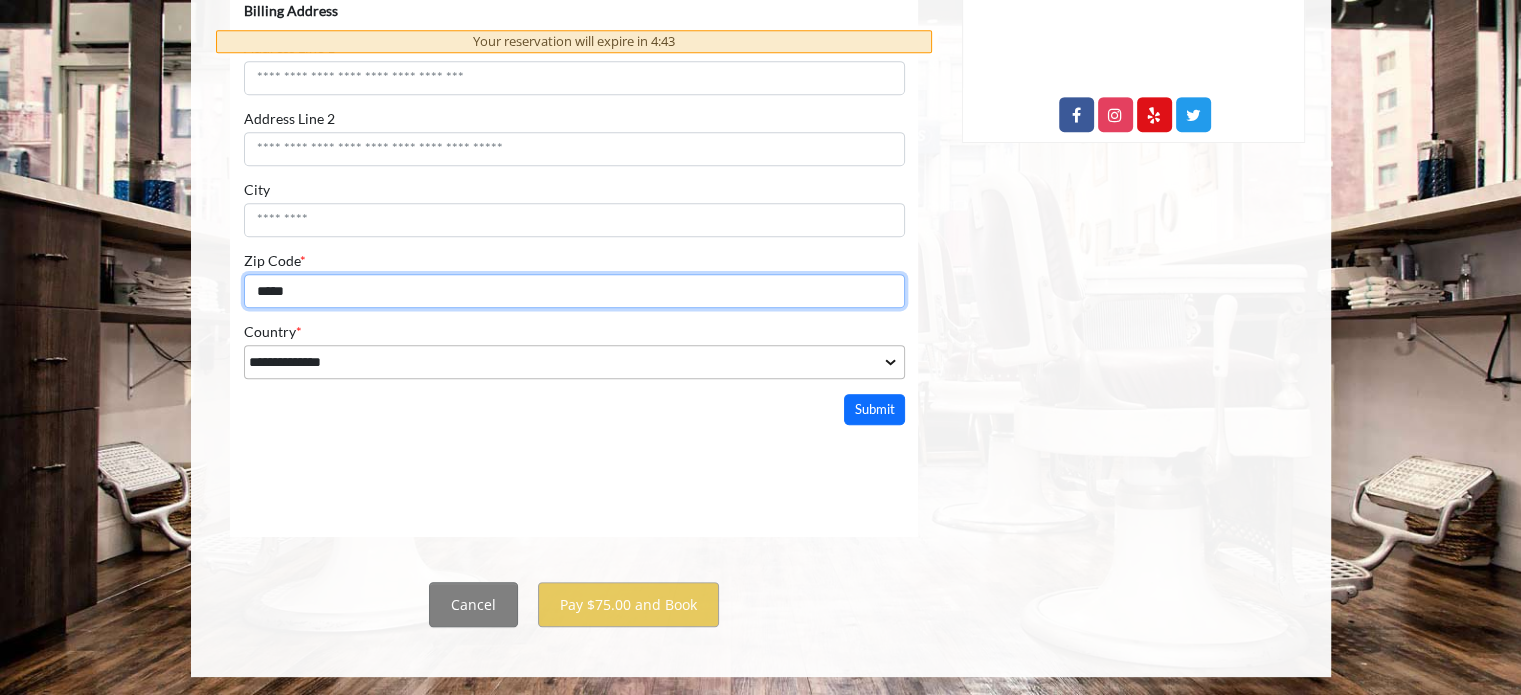 type on "*****" 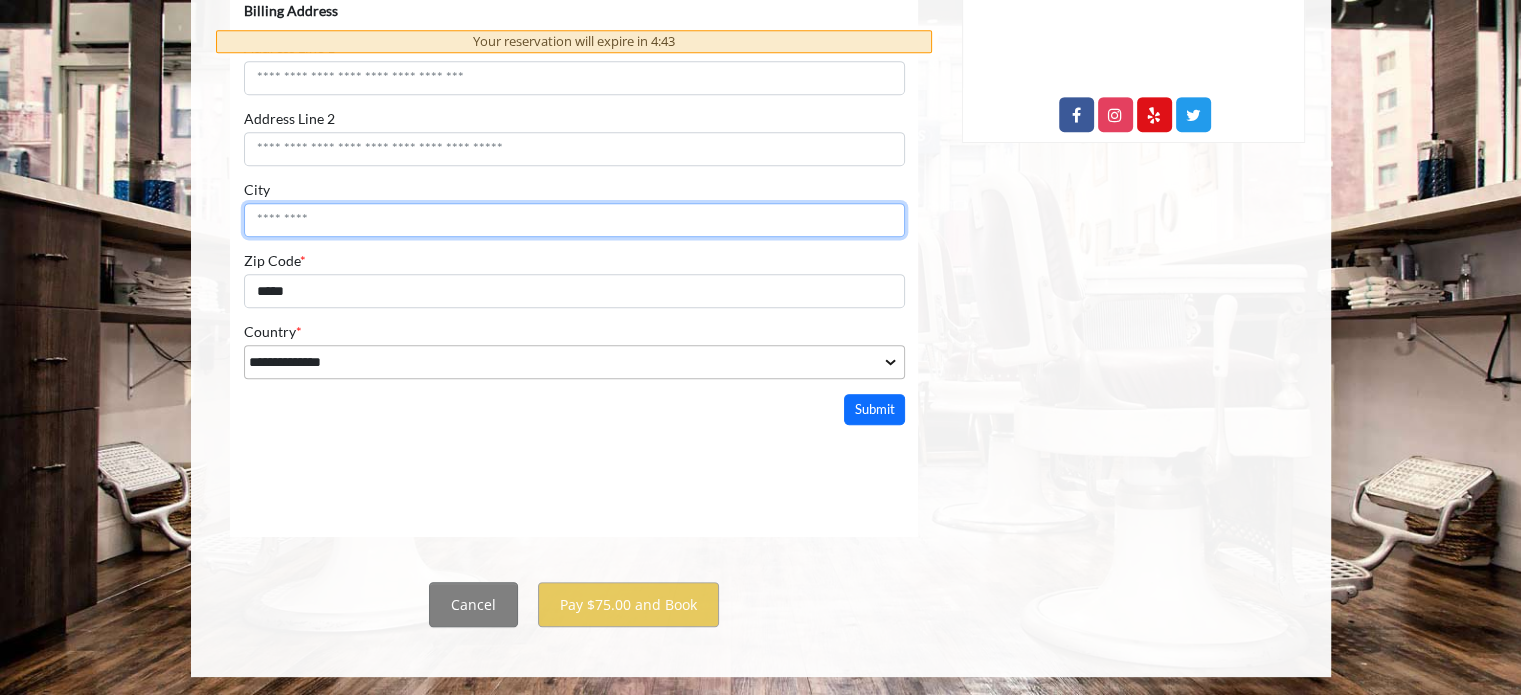 click on "City" at bounding box center [573, 221] 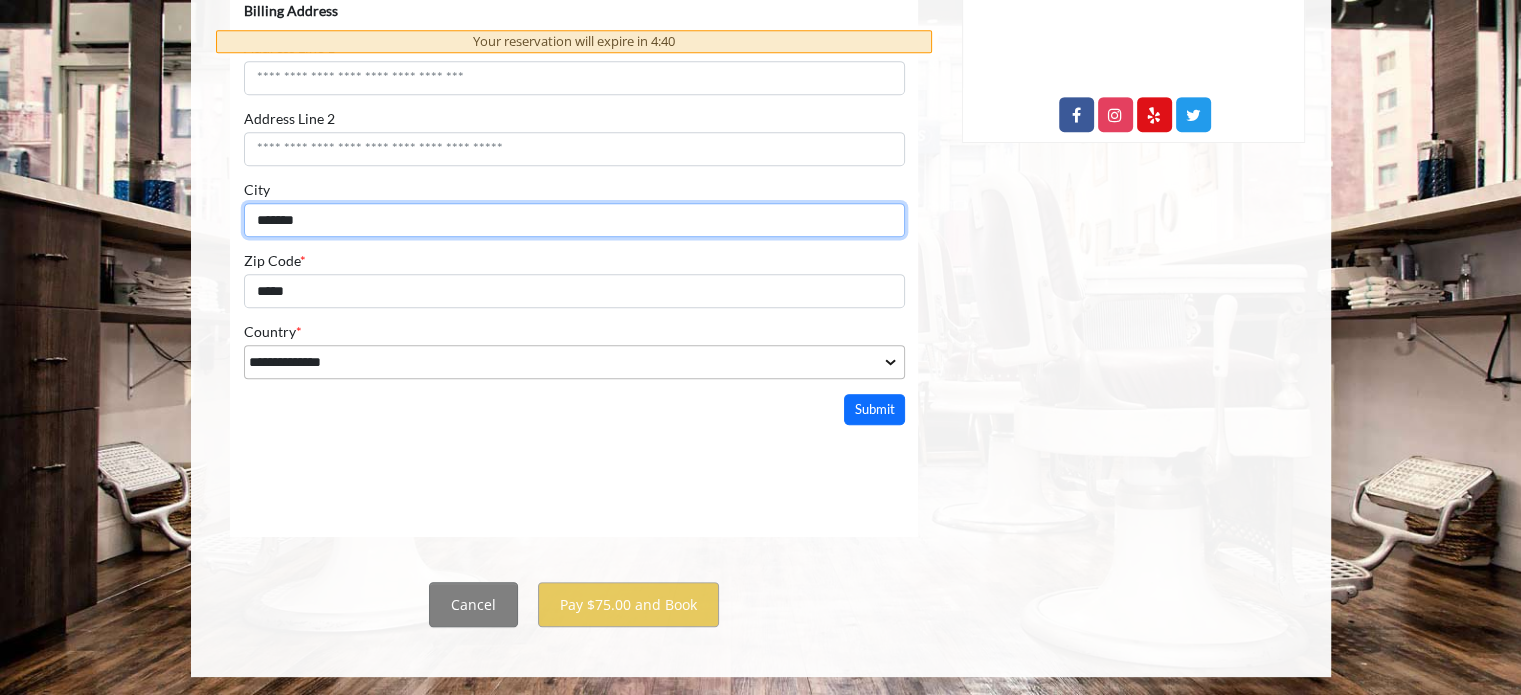 type on "*******" 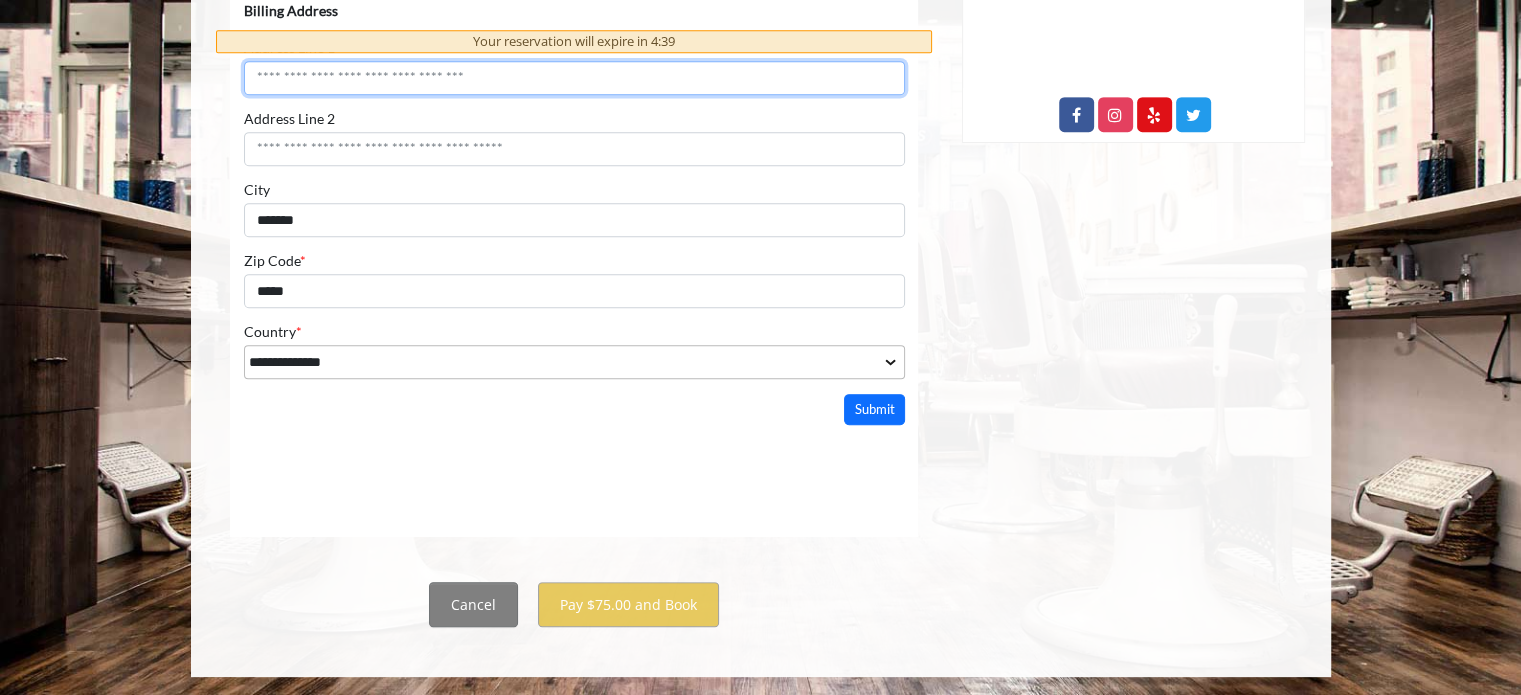 click on "Address Line 1" at bounding box center [573, 79] 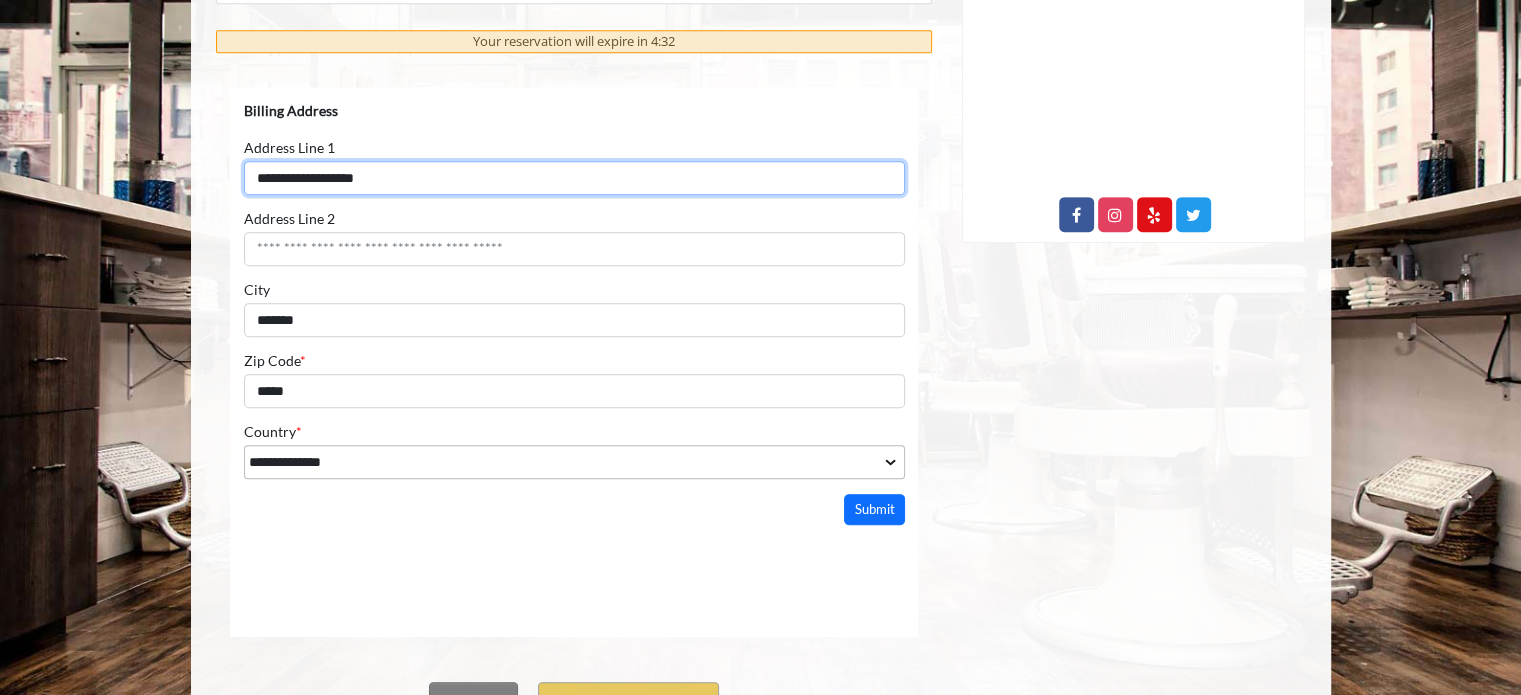 type on "**********" 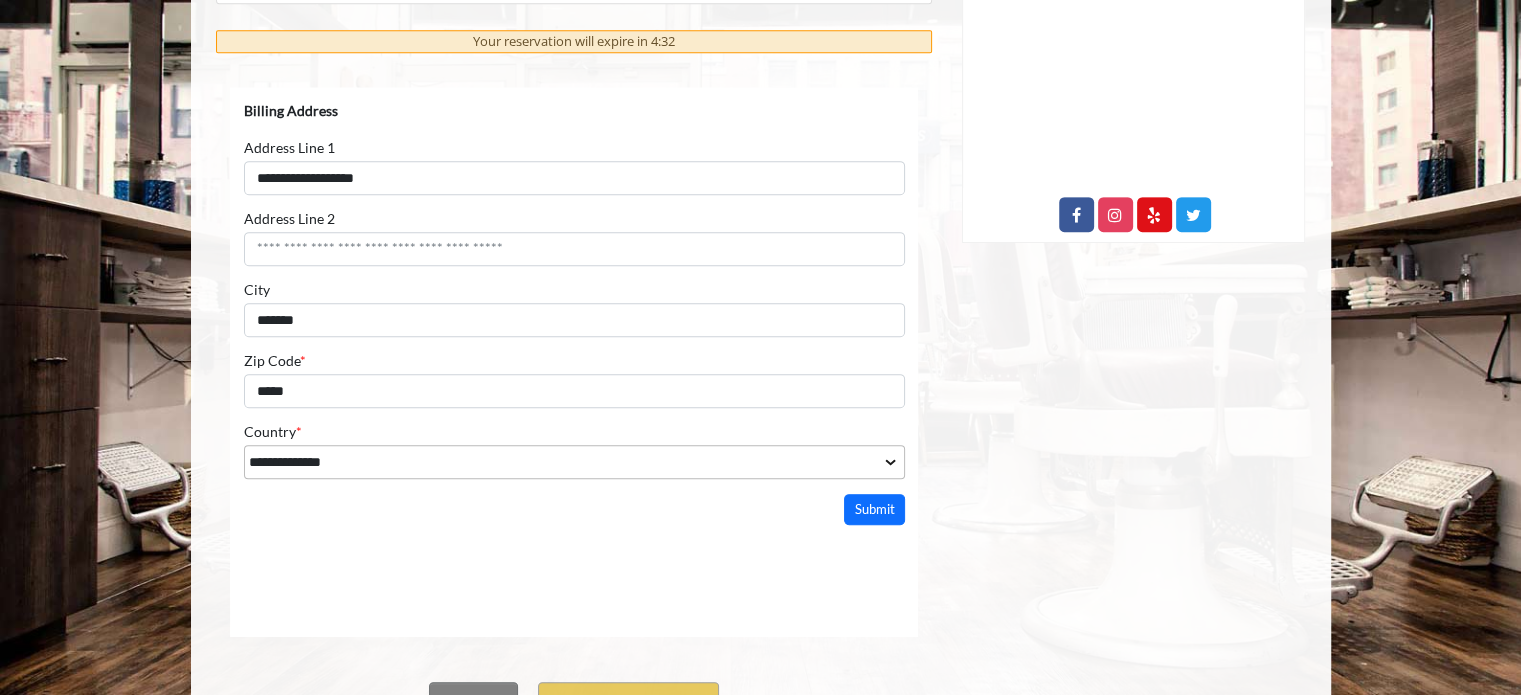 click on "**********" at bounding box center (573, 306) 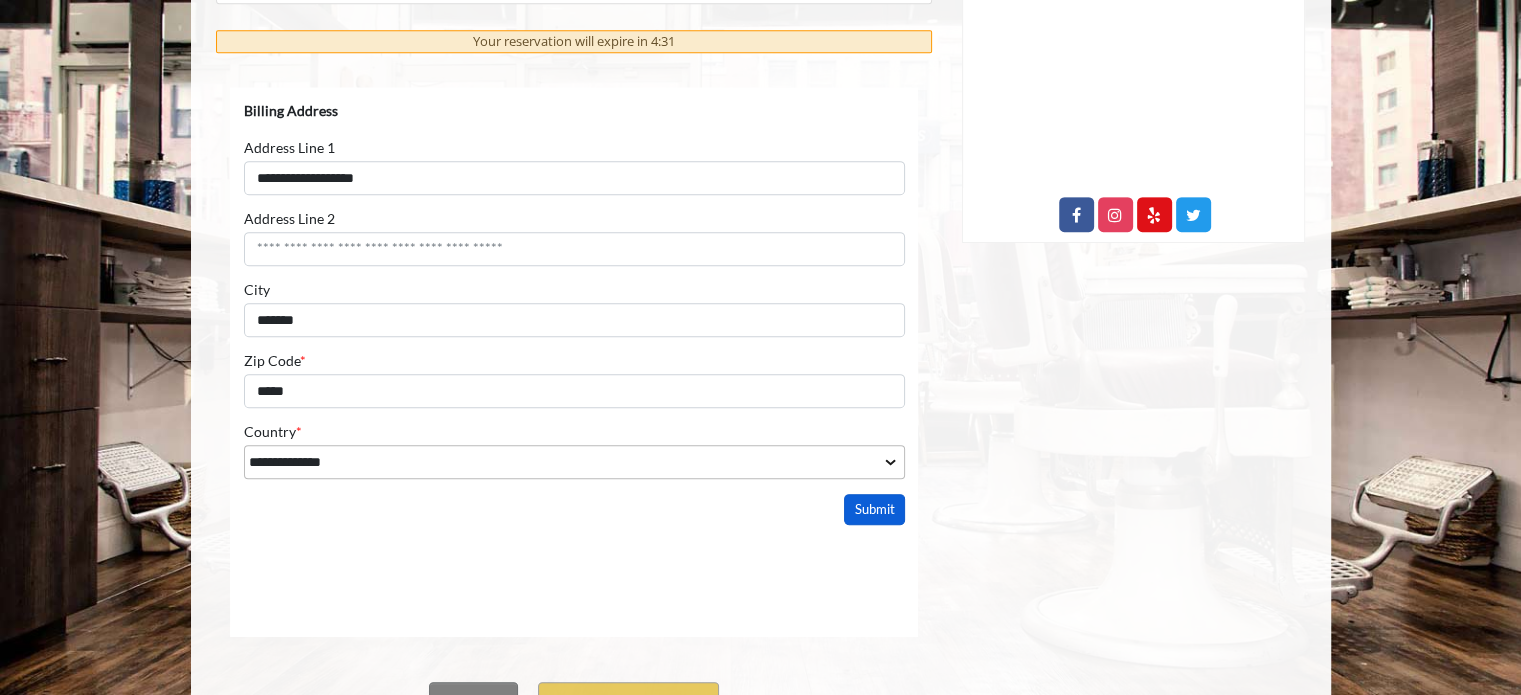 click on "Submit" at bounding box center [874, 509] 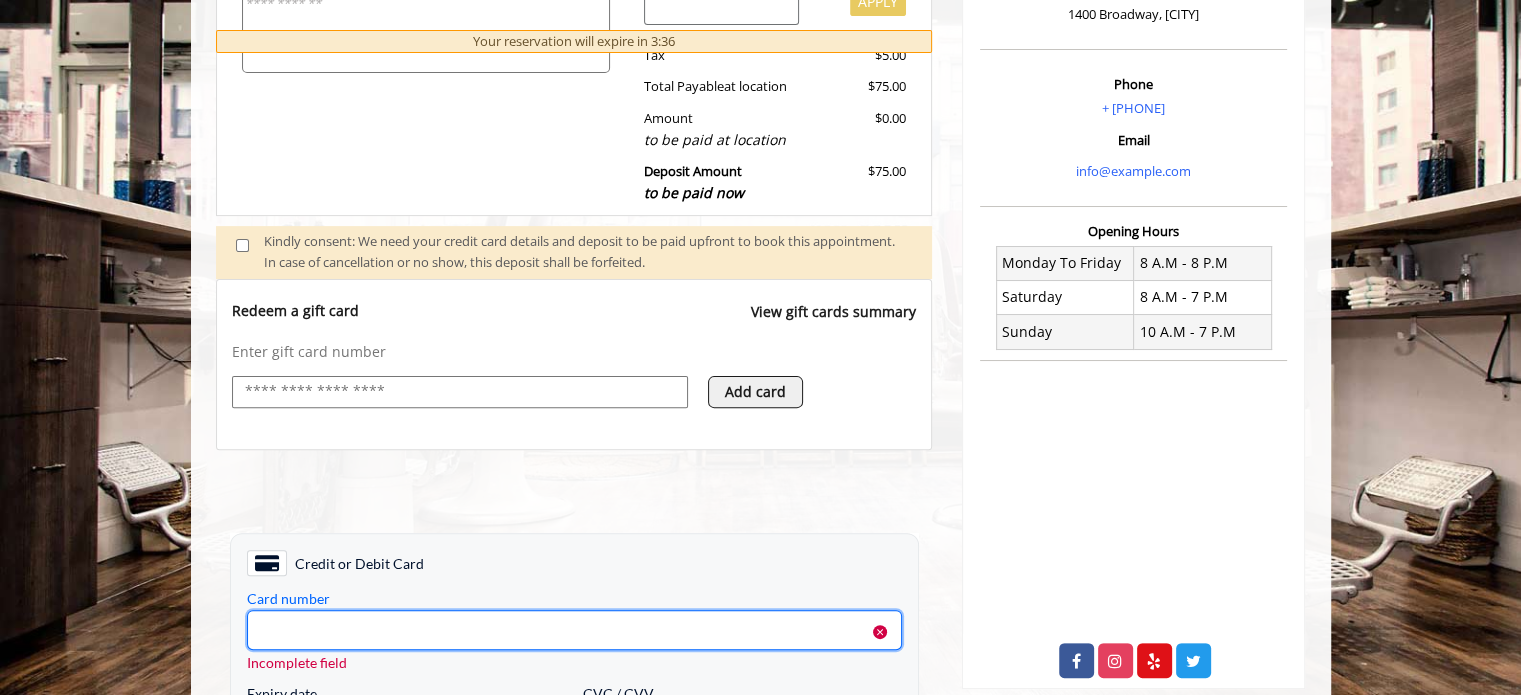 scroll, scrollTop: 802, scrollLeft: 0, axis: vertical 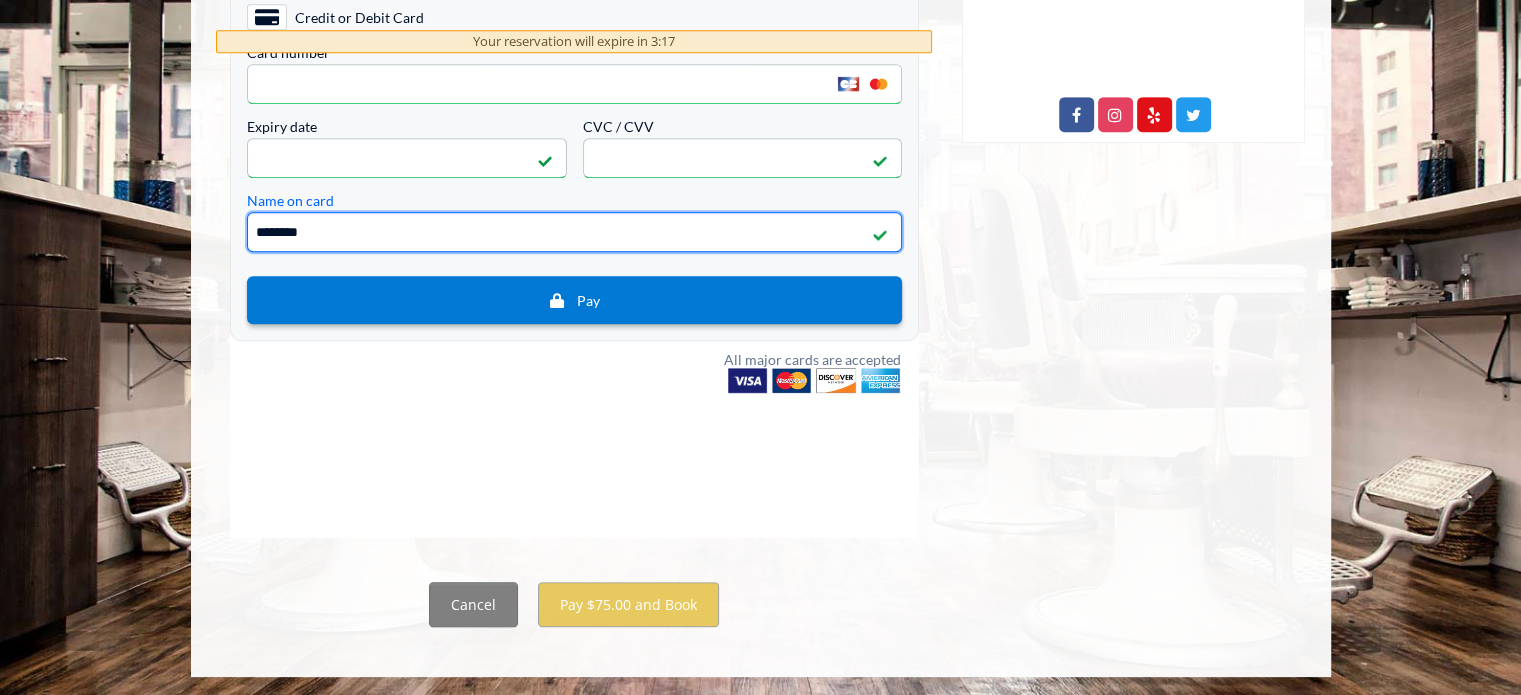 type on "********" 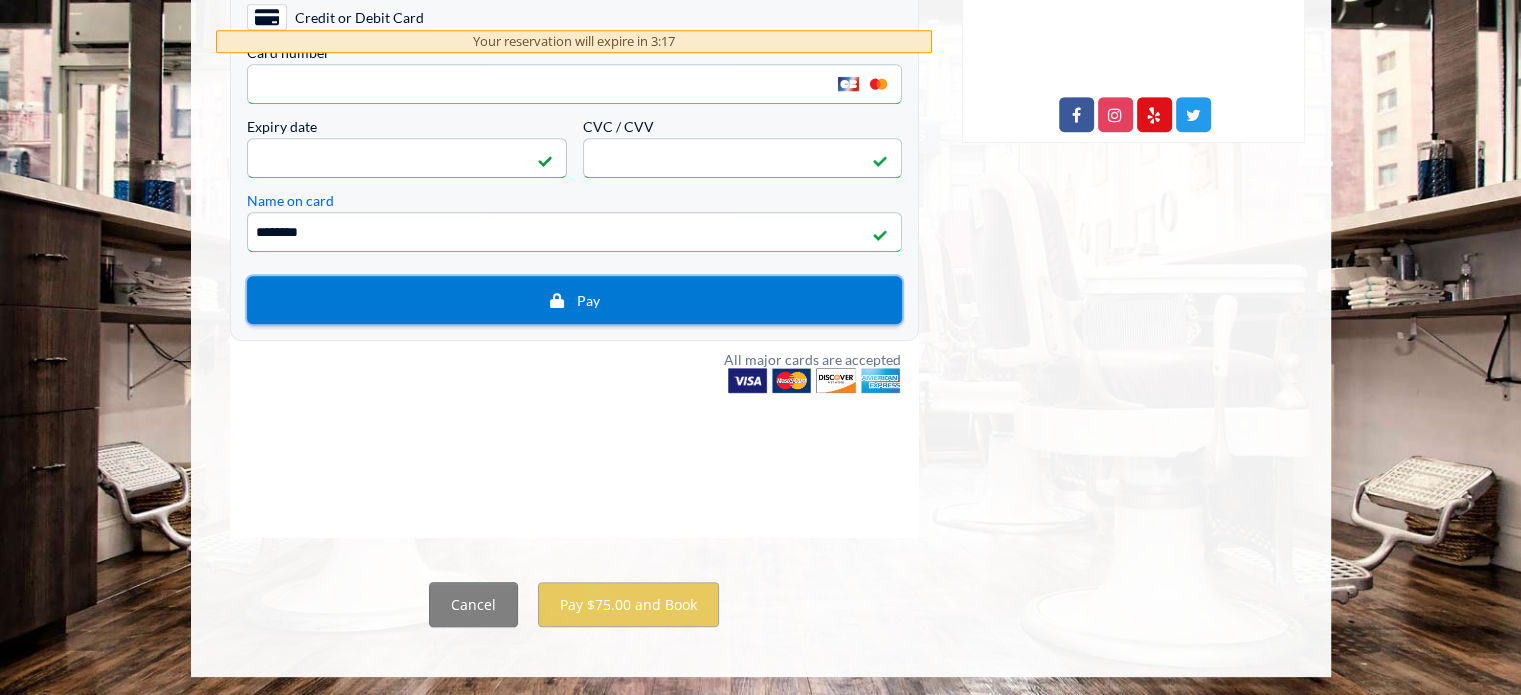 click on "Pay" at bounding box center [573, 301] 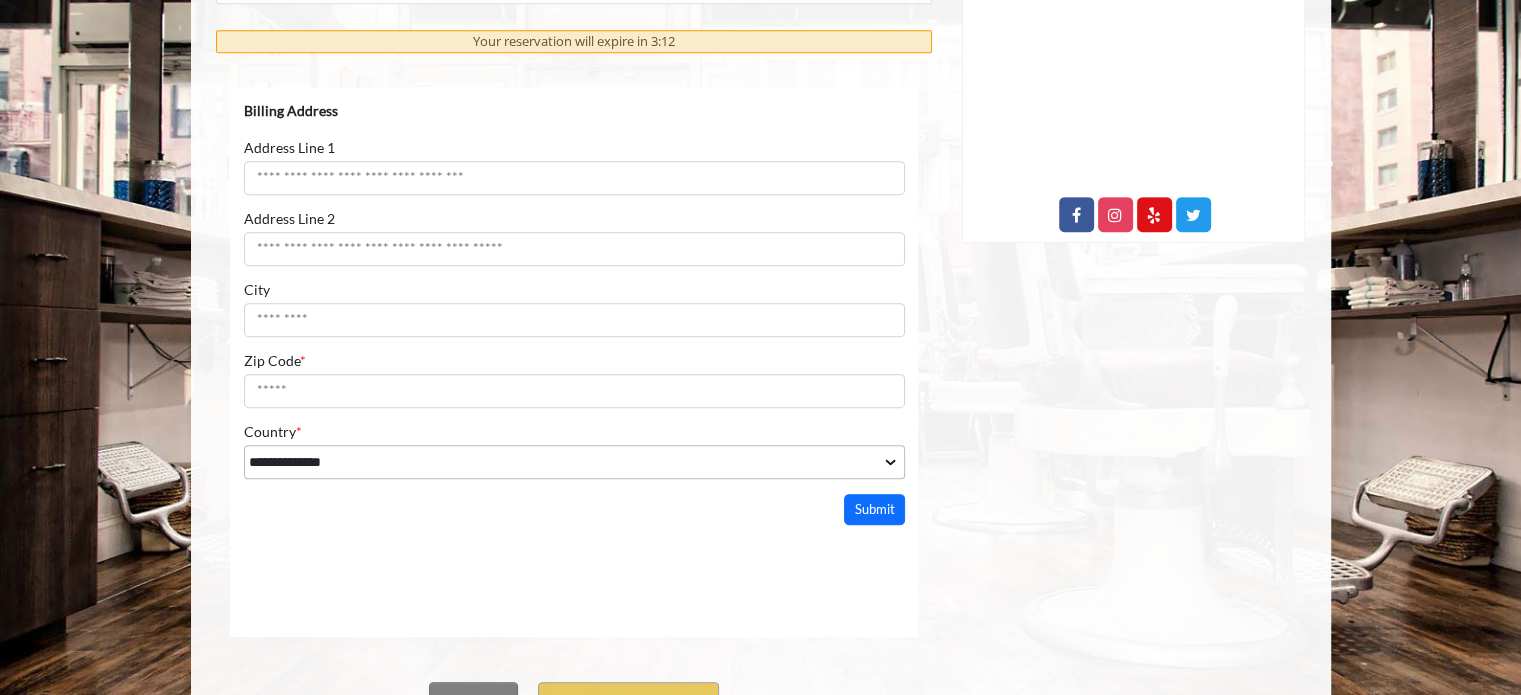 scroll, scrollTop: 0, scrollLeft: 0, axis: both 